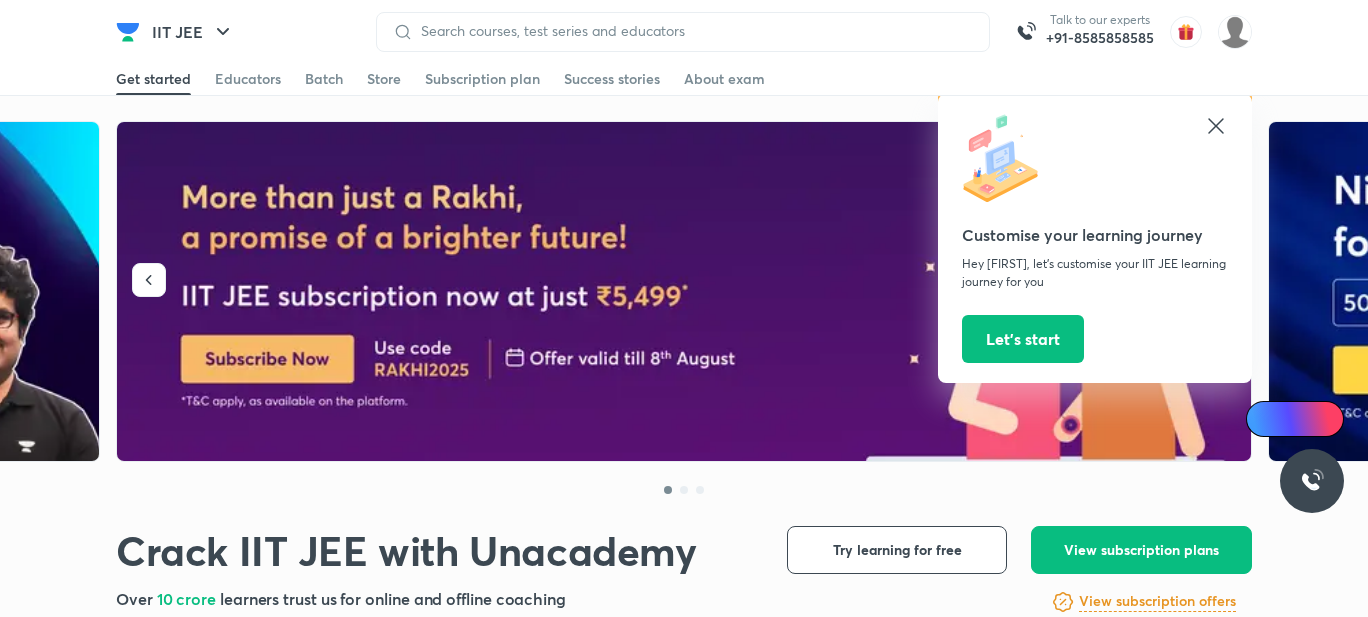 click at bounding box center (1235, 32) 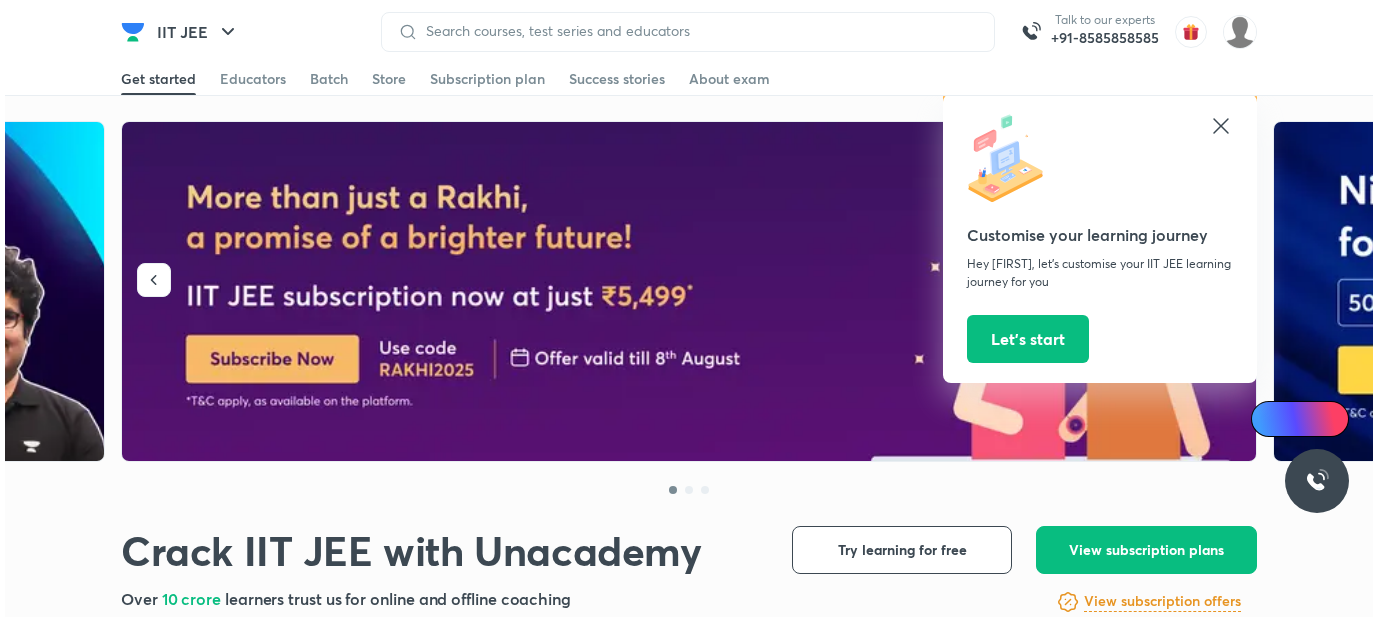 scroll, scrollTop: 0, scrollLeft: 0, axis: both 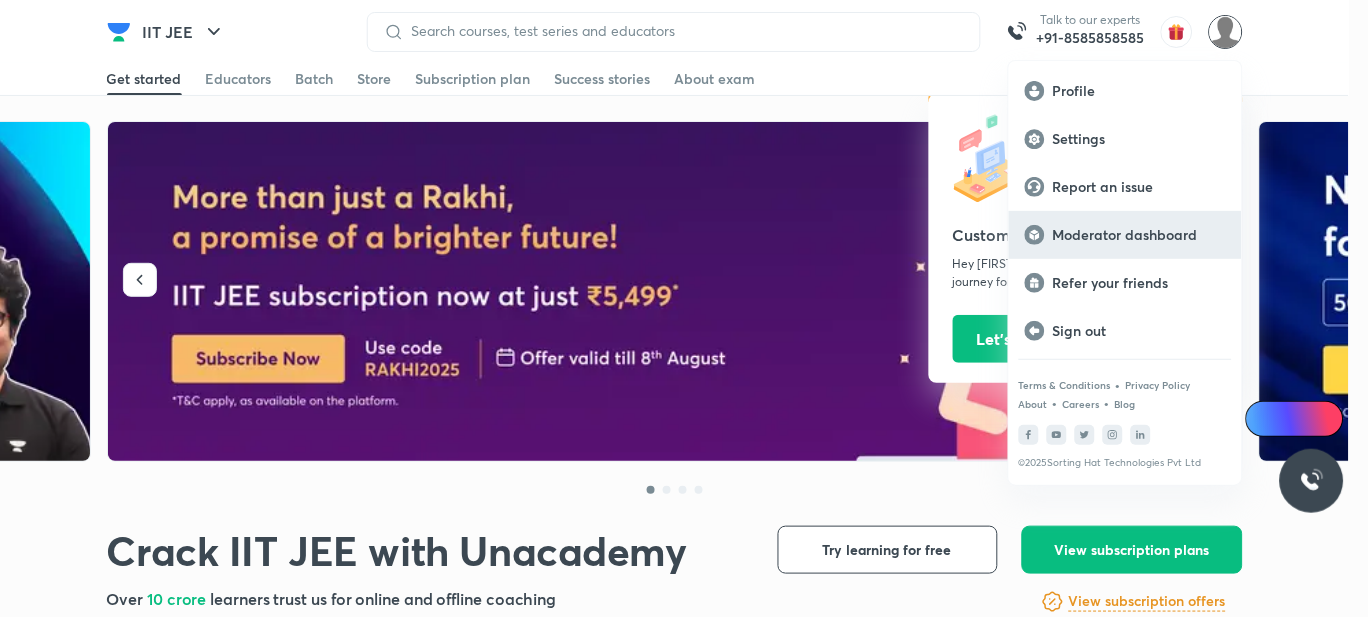 click on "Moderator dashboard" at bounding box center (1139, 235) 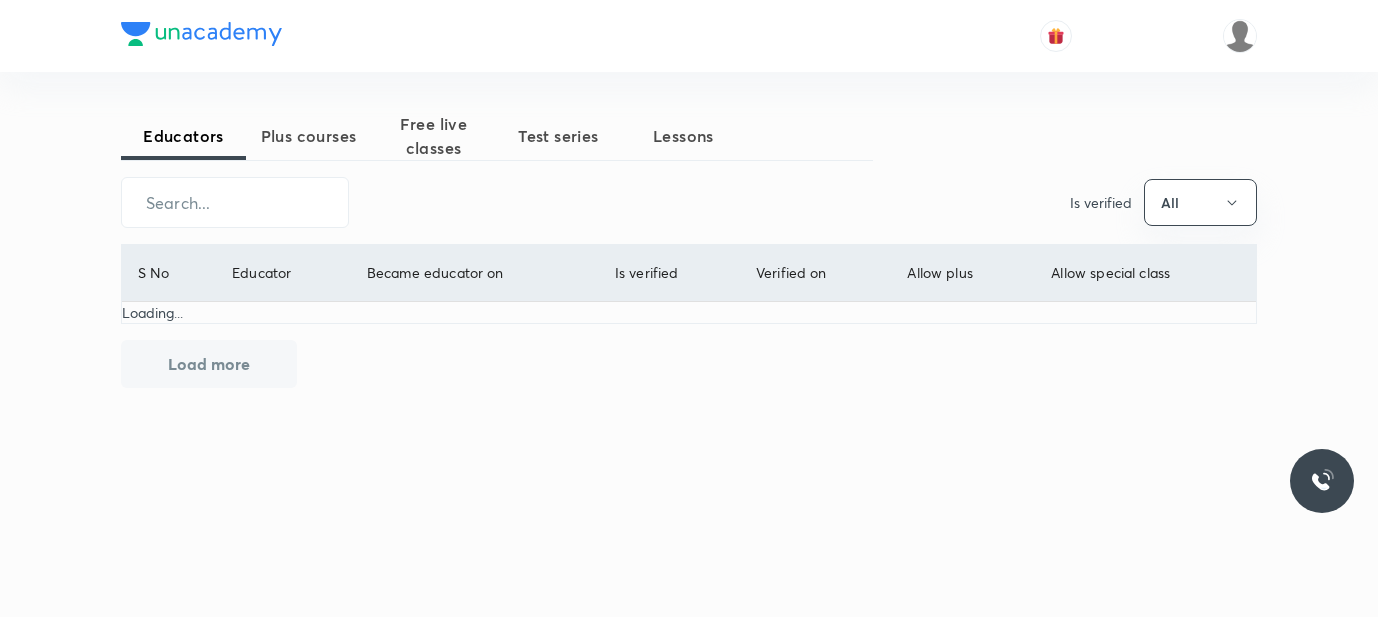 scroll, scrollTop: 0, scrollLeft: 0, axis: both 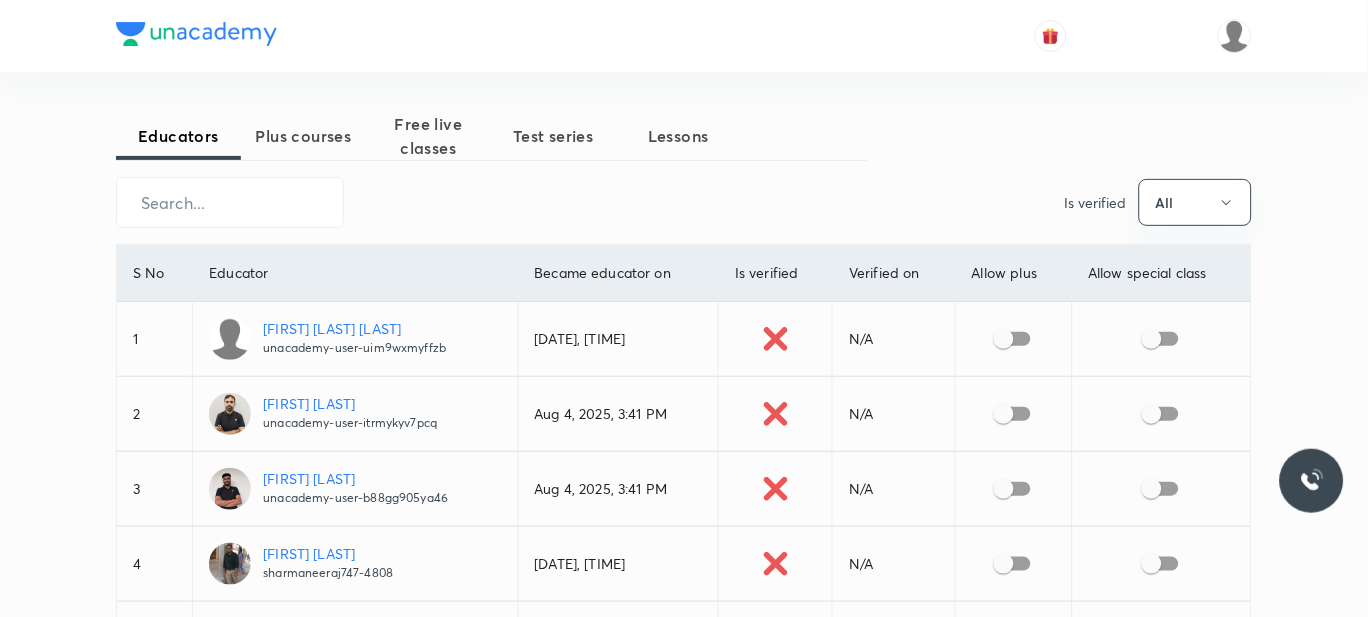 click on "Ragini Kumari Sharma" at bounding box center [354, 328] 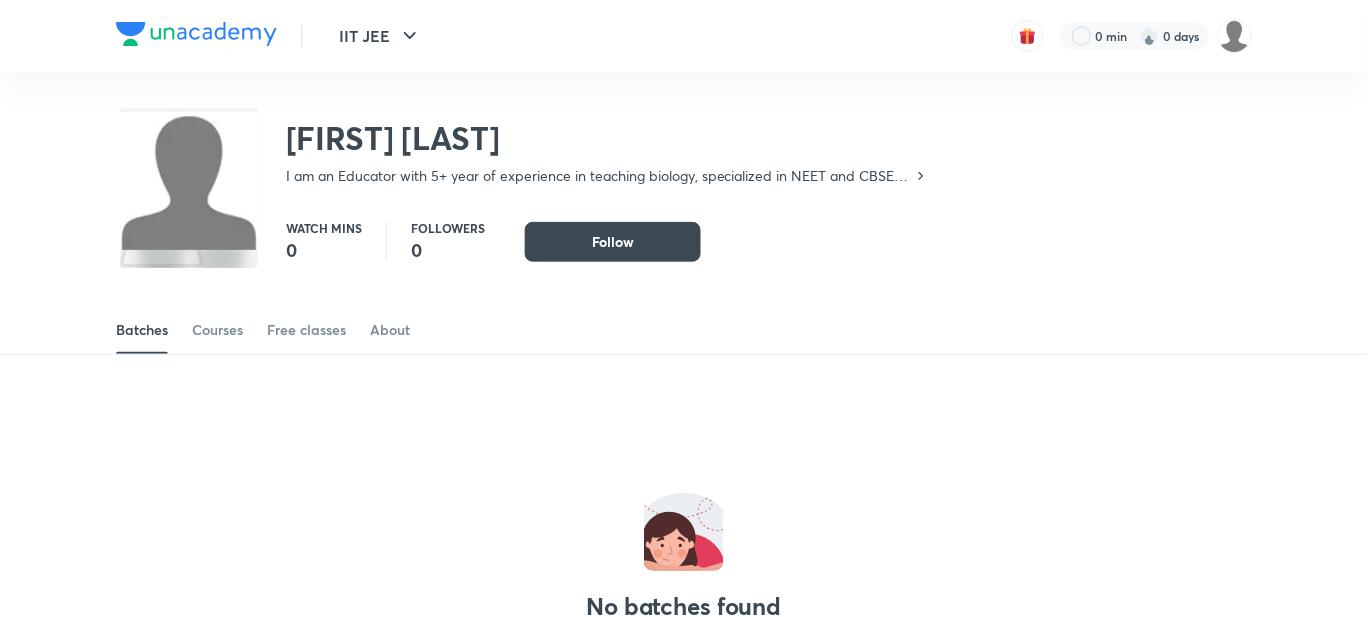 scroll, scrollTop: 88, scrollLeft: 0, axis: vertical 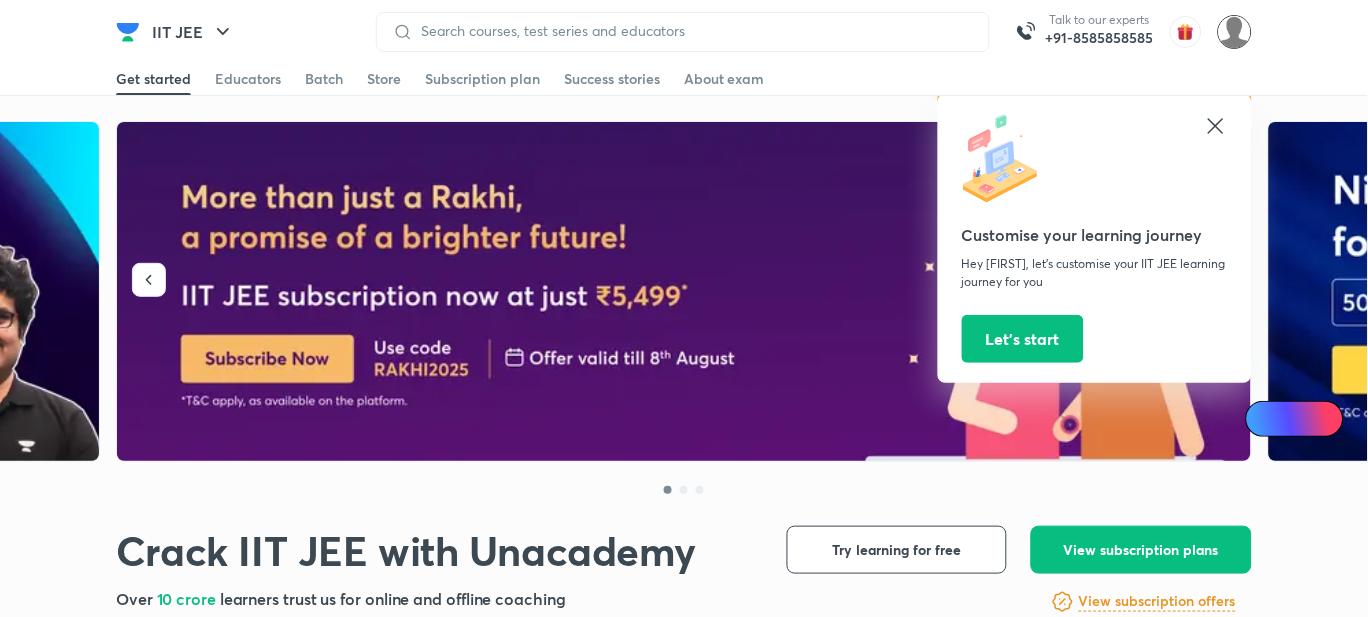 click on "Talk to our experts +91-8585858585 Customise your learning journey Hey Aamir, let’s customise your IIT JEE learning journey for you Let’s start" at bounding box center (814, 32) 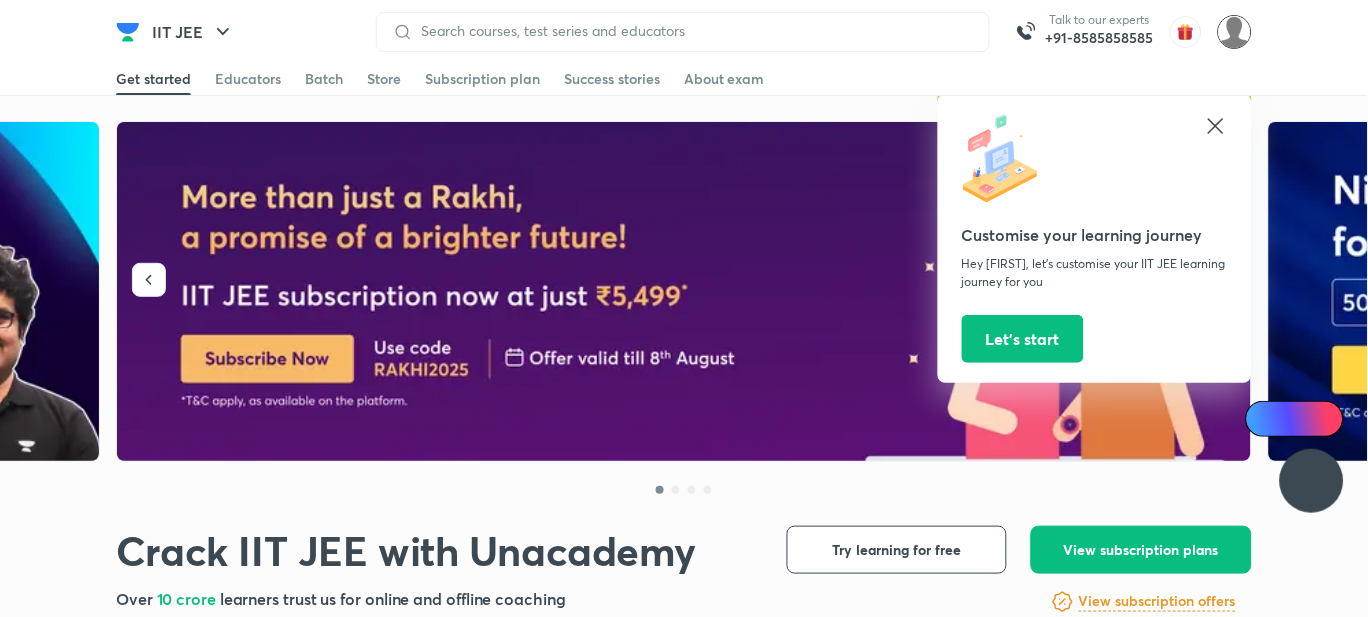 scroll, scrollTop: 0, scrollLeft: 0, axis: both 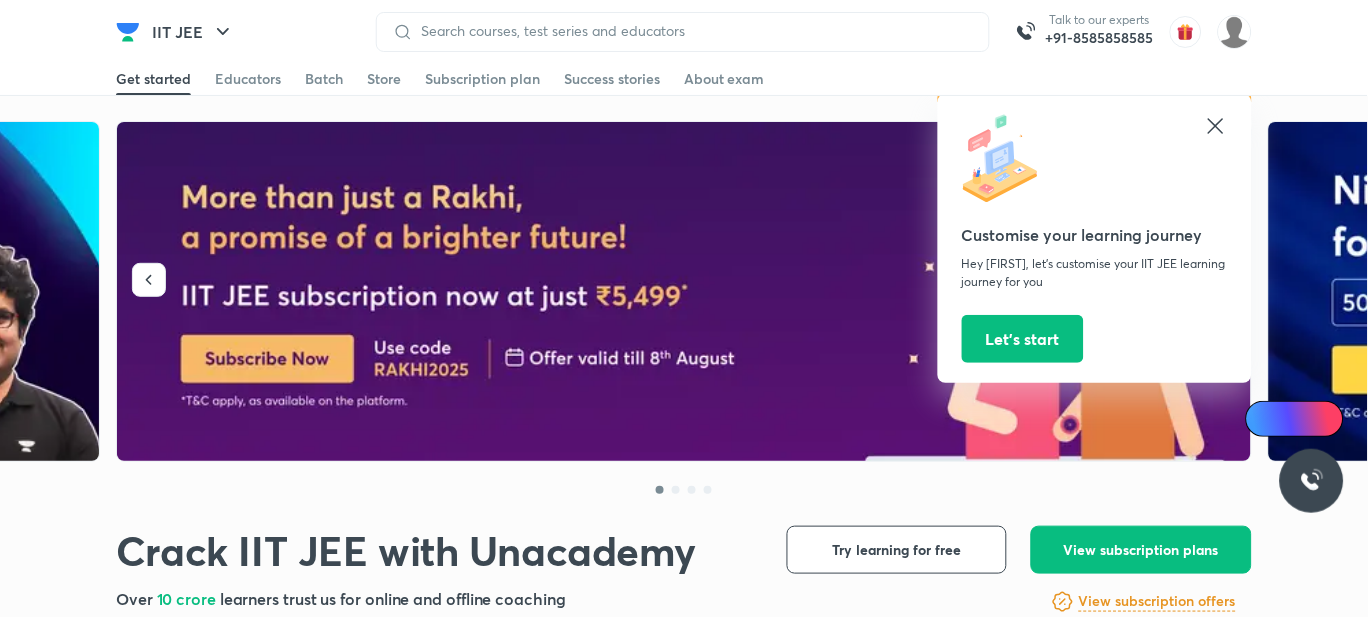 click 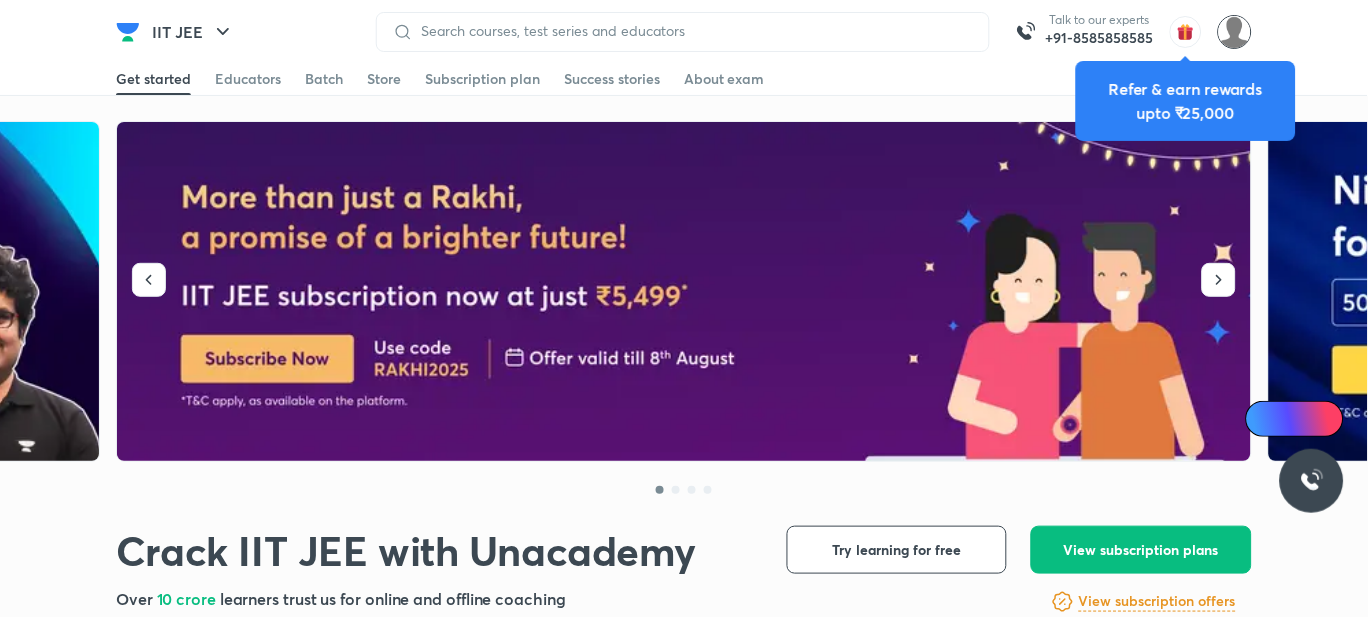 click at bounding box center (1235, 32) 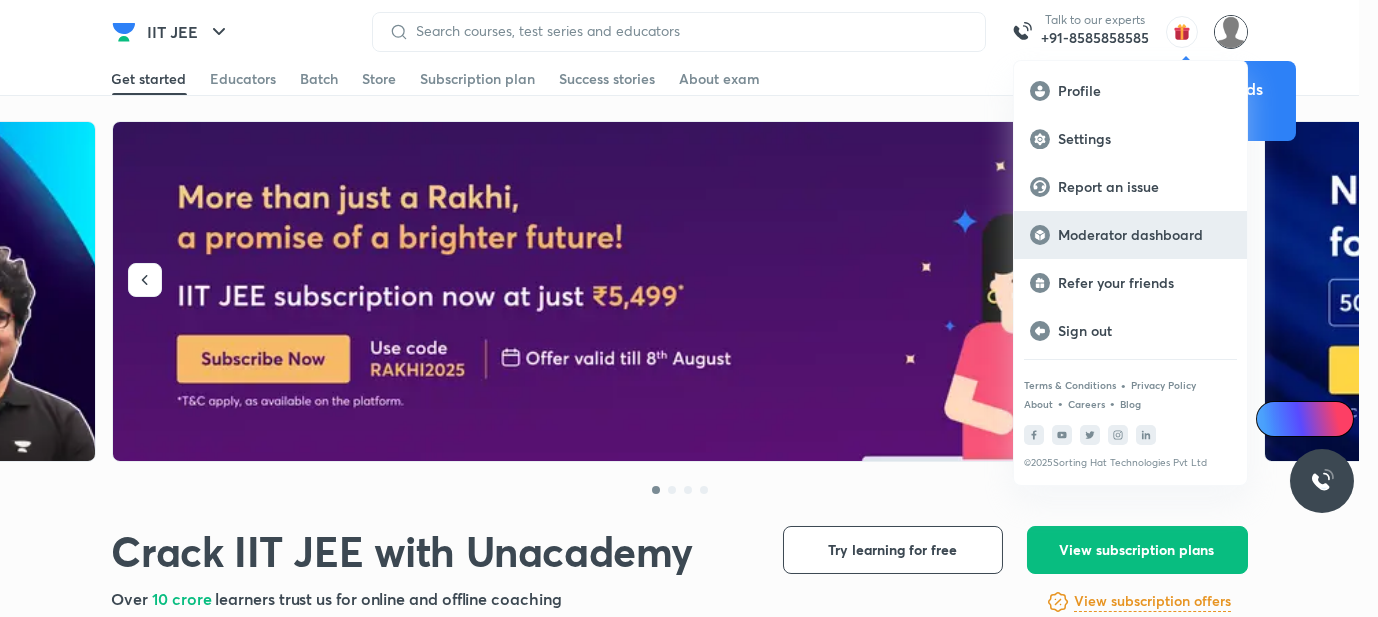 click on "Moderator dashboard" at bounding box center [1144, 235] 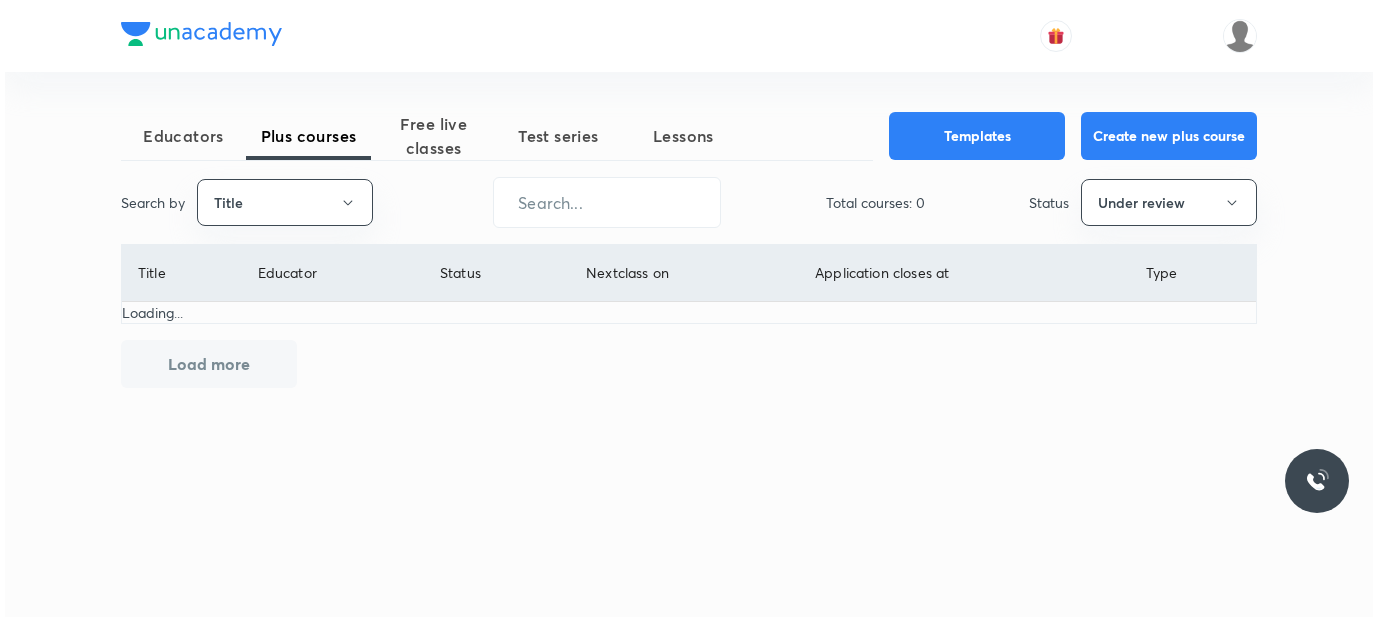 scroll, scrollTop: 0, scrollLeft: 0, axis: both 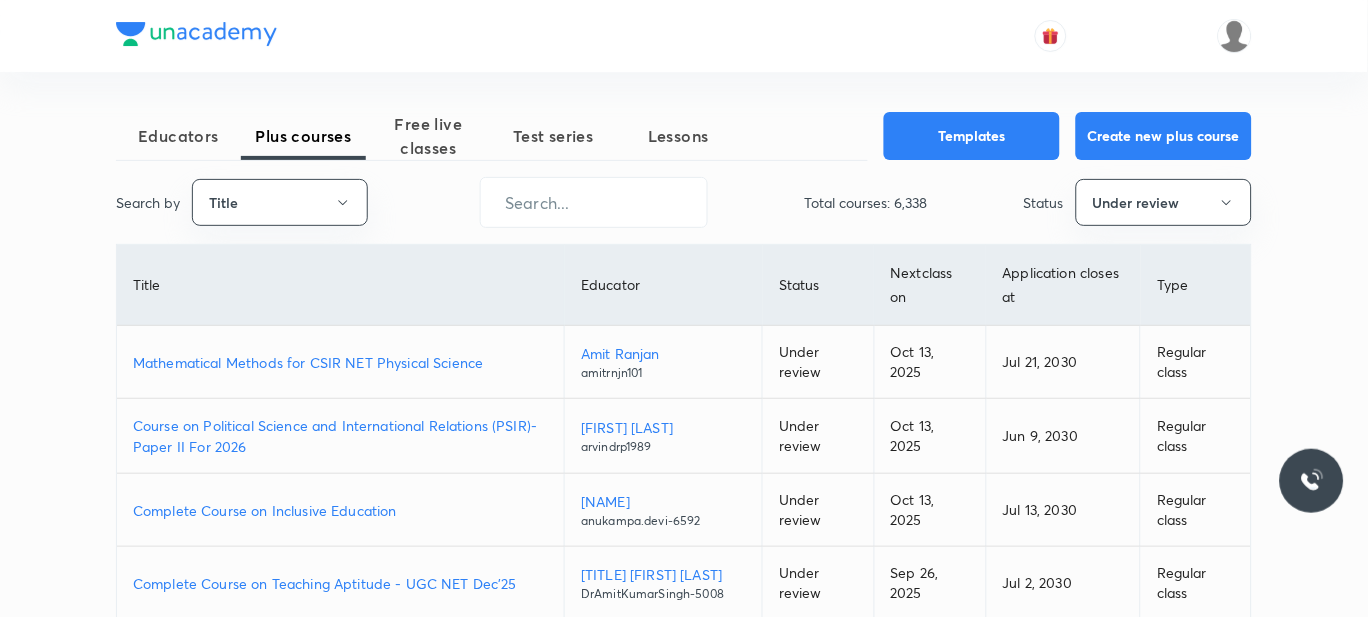 click on "Mathematical Methods for CSIR NET Physical Science" at bounding box center [340, 362] 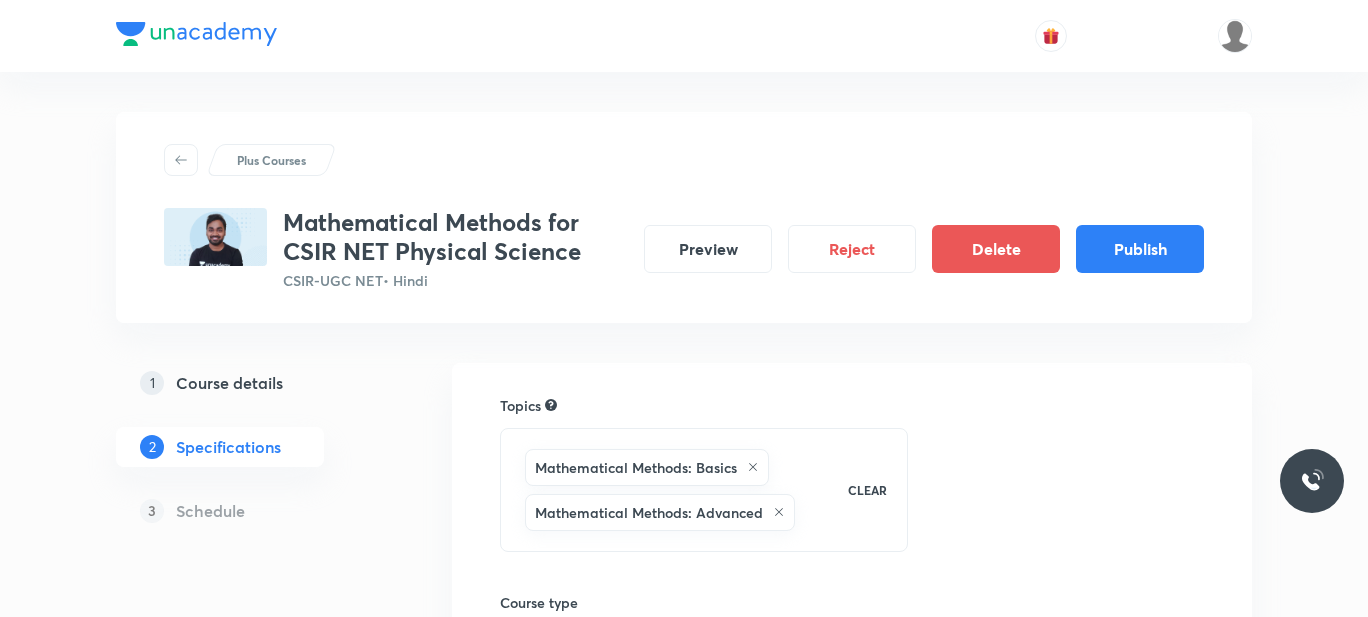 scroll, scrollTop: 0, scrollLeft: 0, axis: both 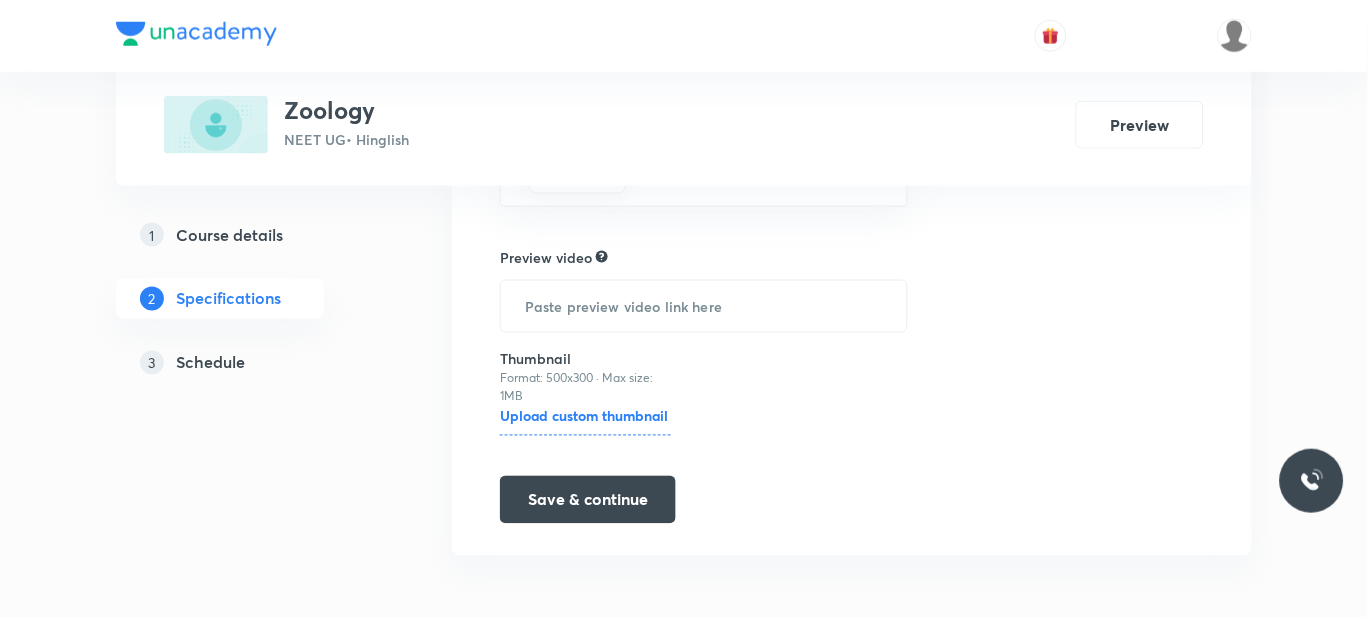 click on "Schedule" at bounding box center [210, 363] 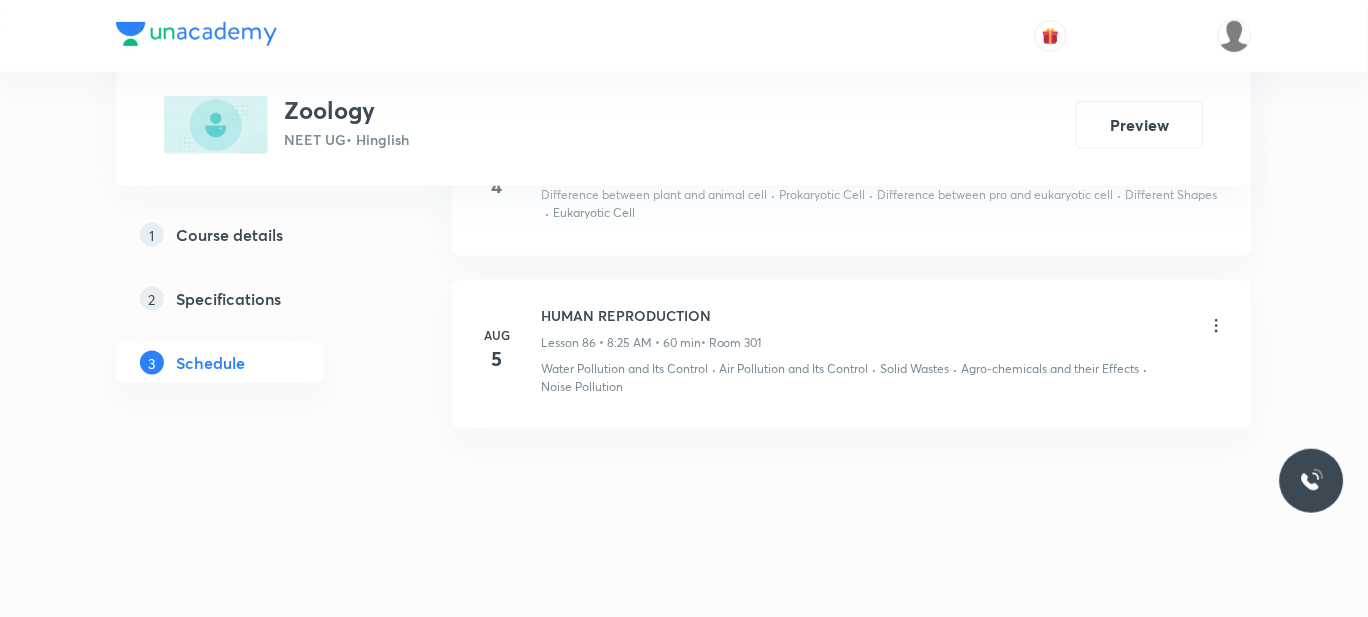scroll, scrollTop: 14684, scrollLeft: 0, axis: vertical 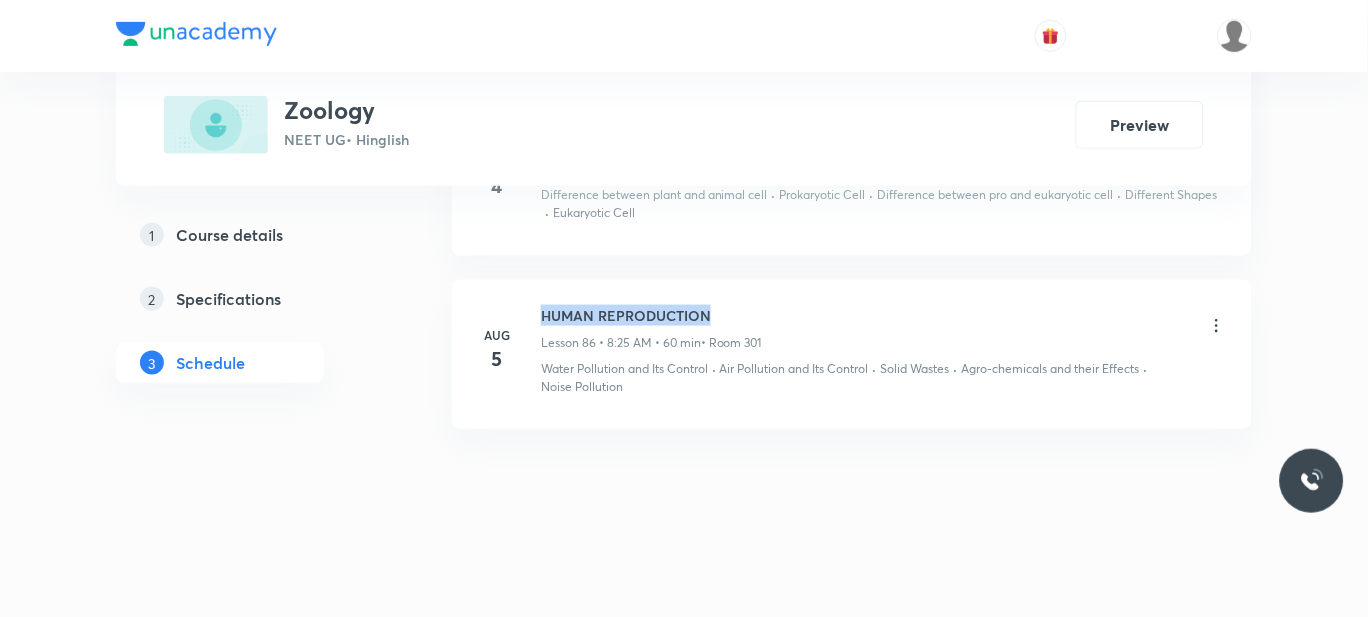drag, startPoint x: 713, startPoint y: 323, endPoint x: 538, endPoint y: 307, distance: 175.7299 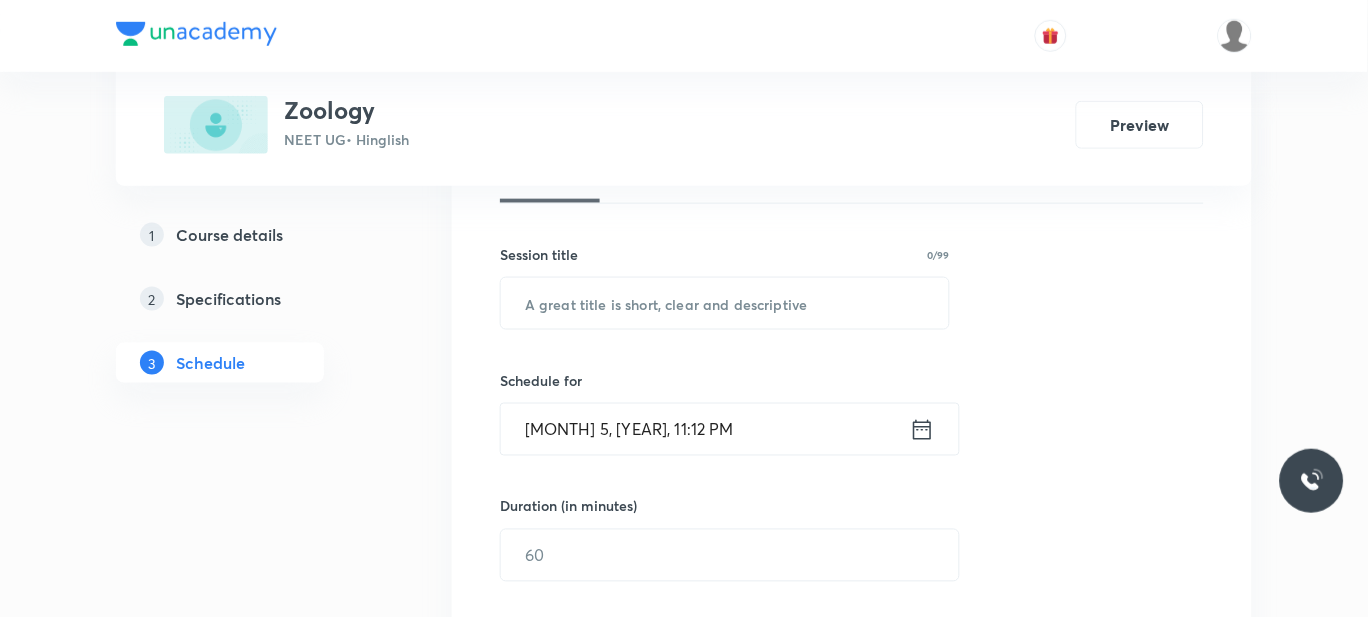 scroll, scrollTop: 347, scrollLeft: 0, axis: vertical 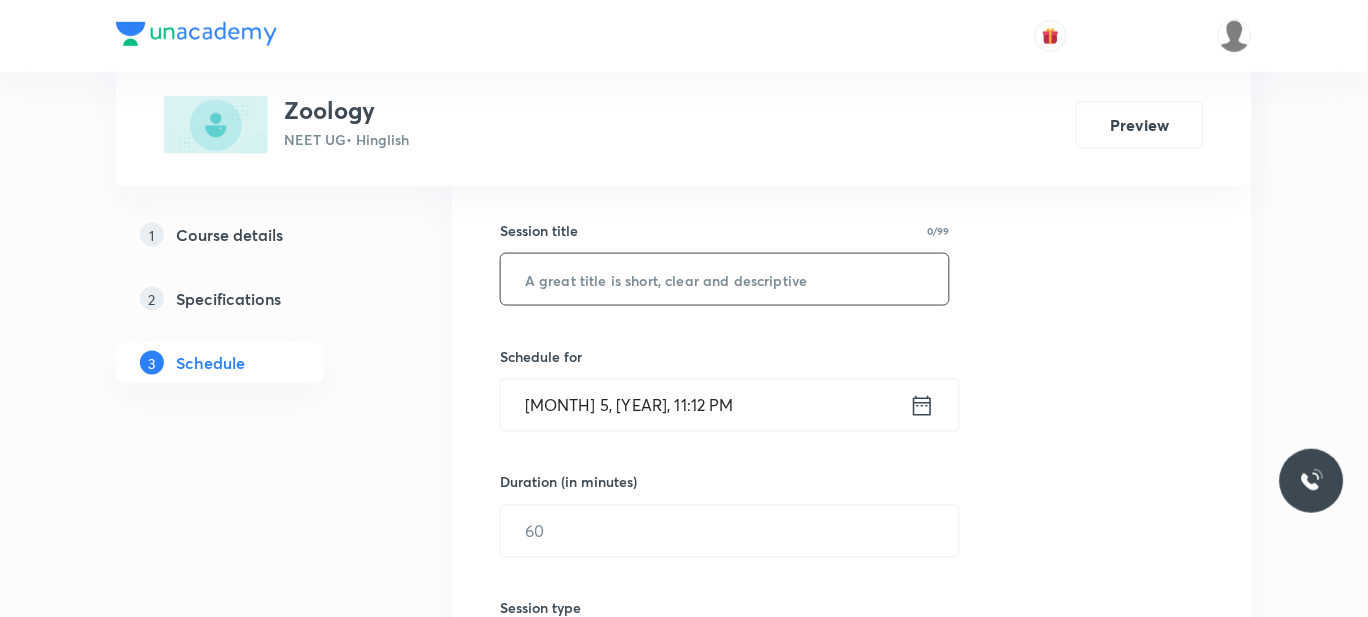 click at bounding box center (725, 279) 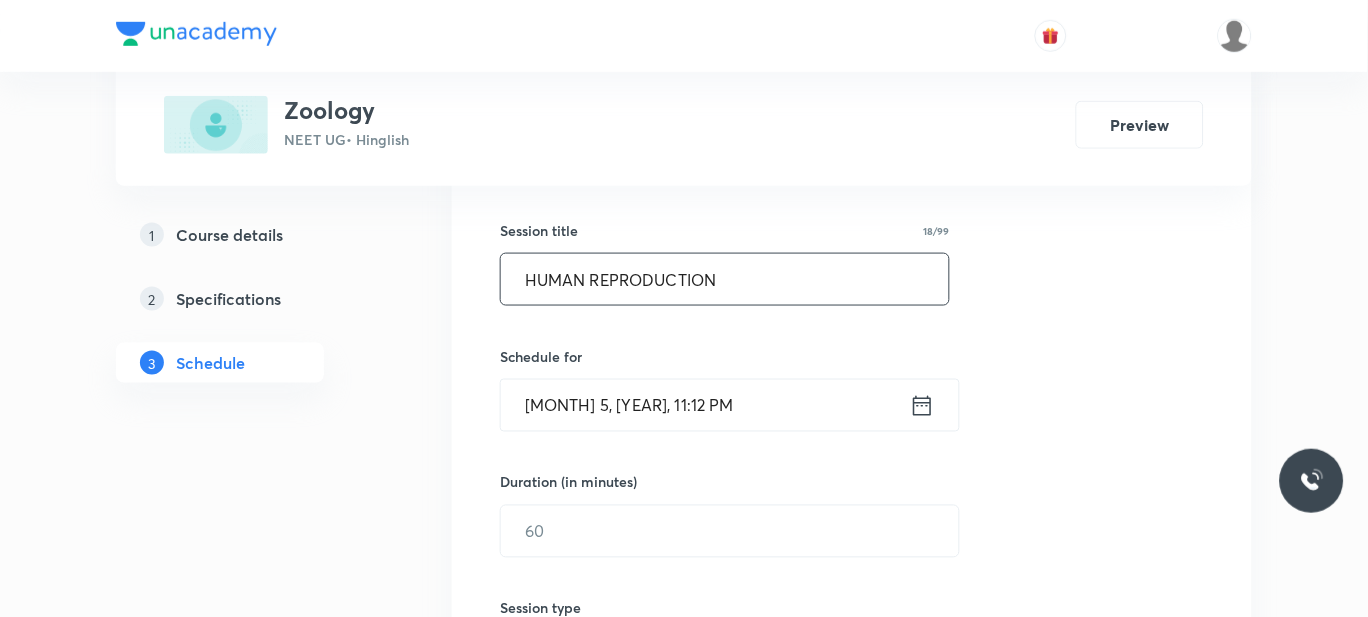 scroll, scrollTop: 482, scrollLeft: 0, axis: vertical 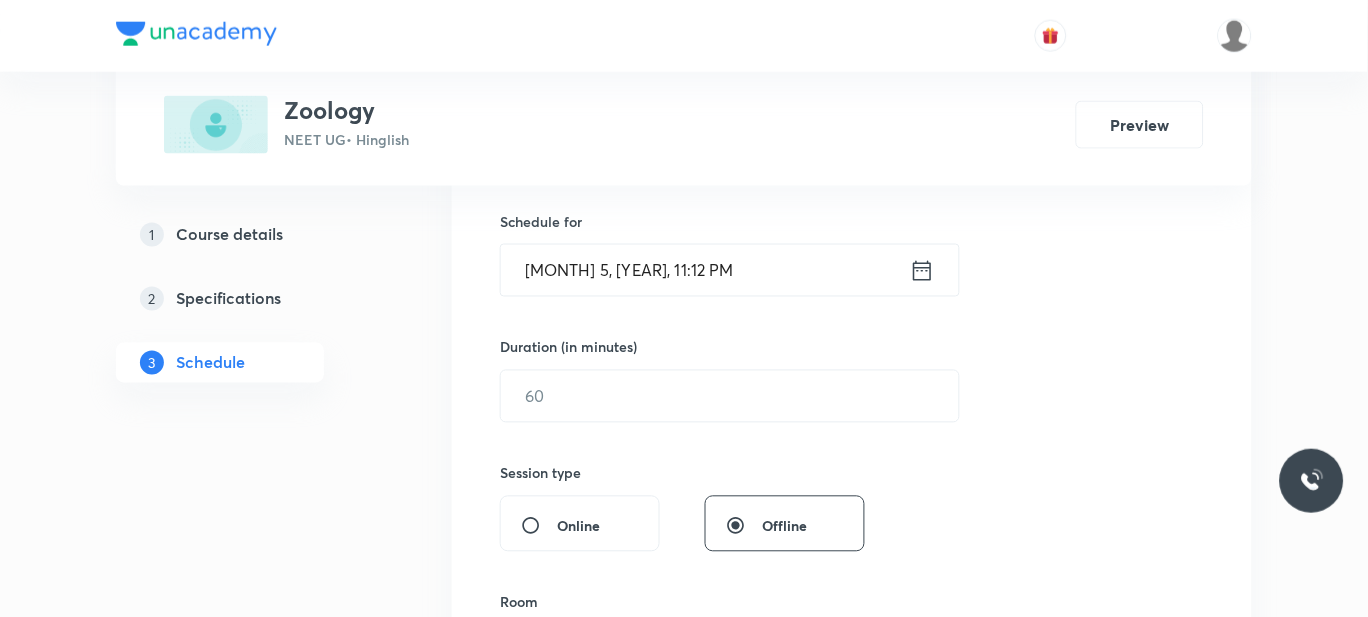 type on "HUMAN REPRODUCTION" 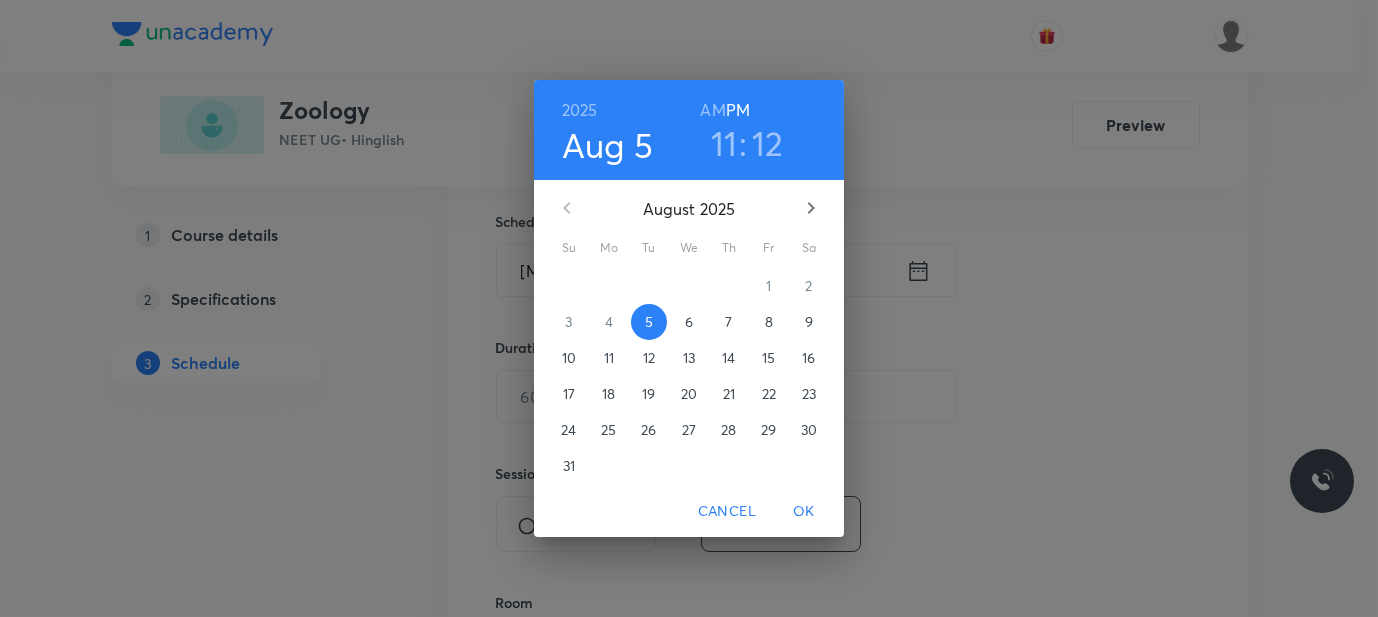 click on "6" at bounding box center [689, 322] 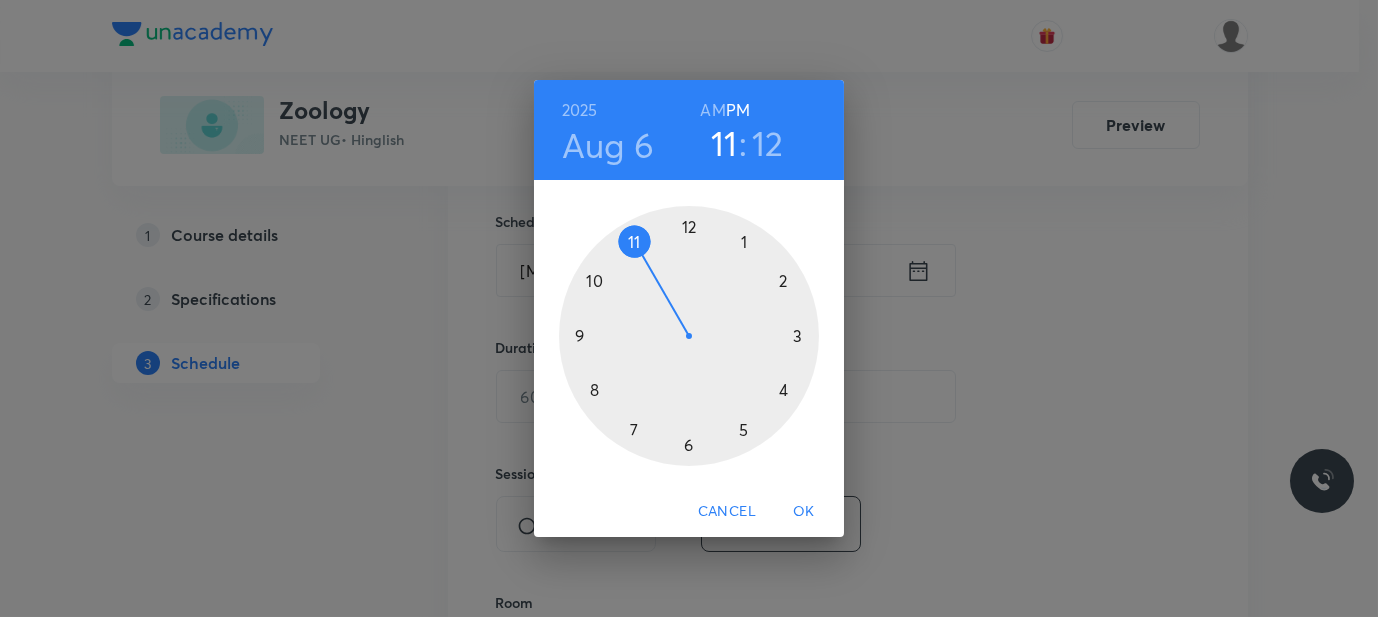 click at bounding box center (689, 336) 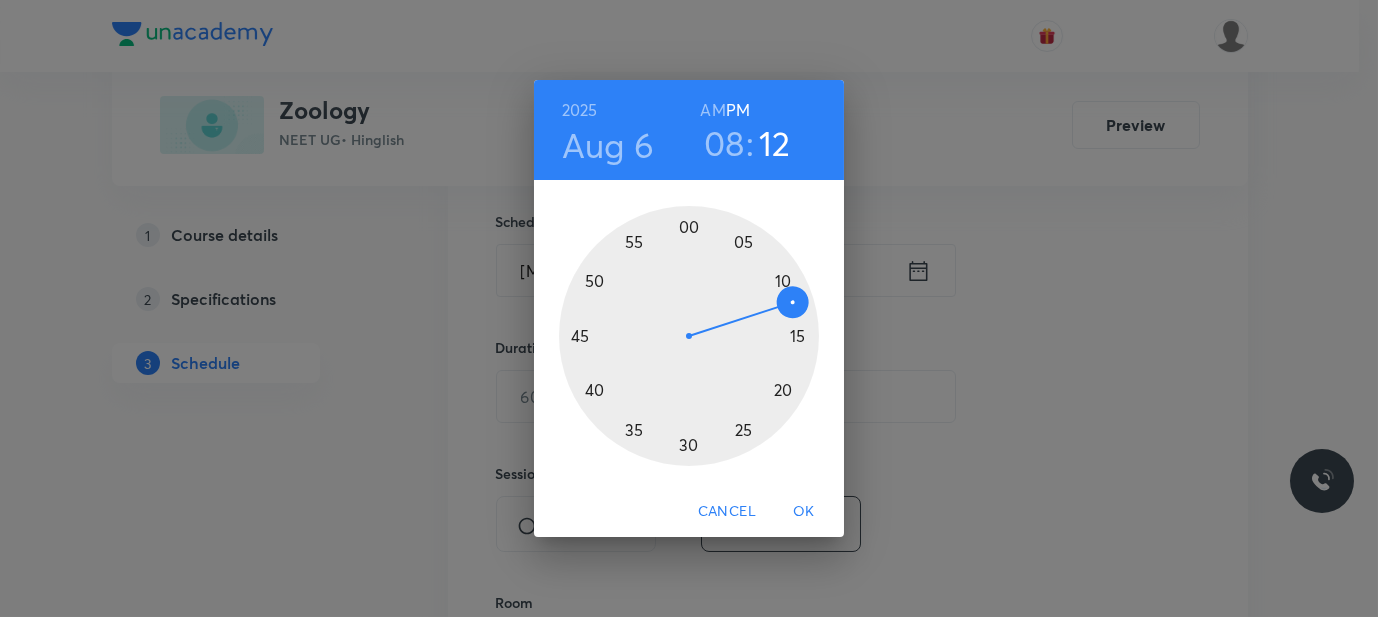 click at bounding box center [689, 336] 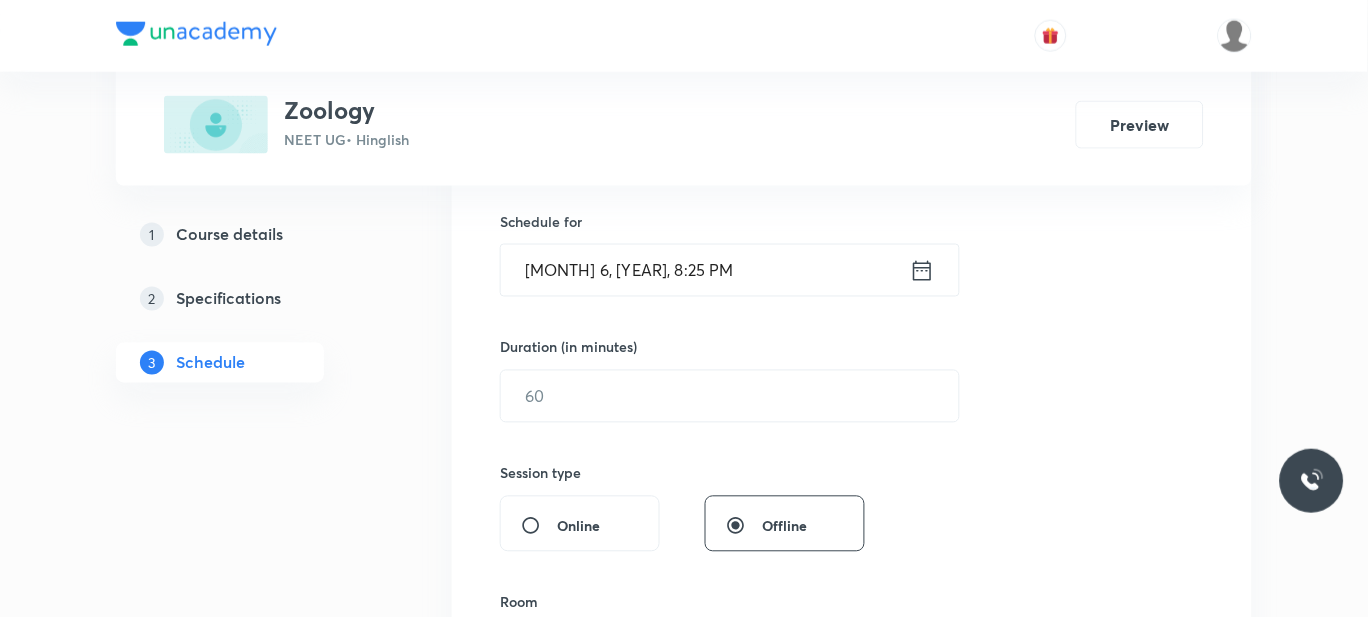 click on "[MONTH] 6, [YEAR], 8:25 PM" at bounding box center (705, 270) 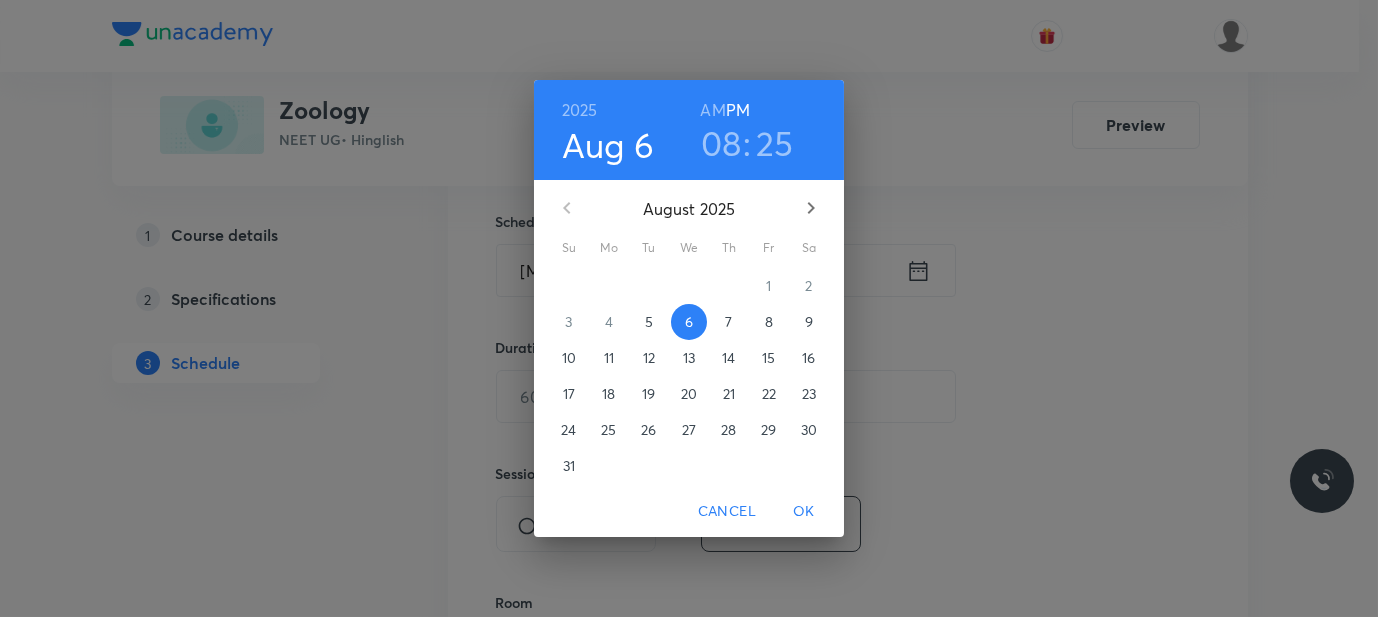 click on "AM" at bounding box center [712, 110] 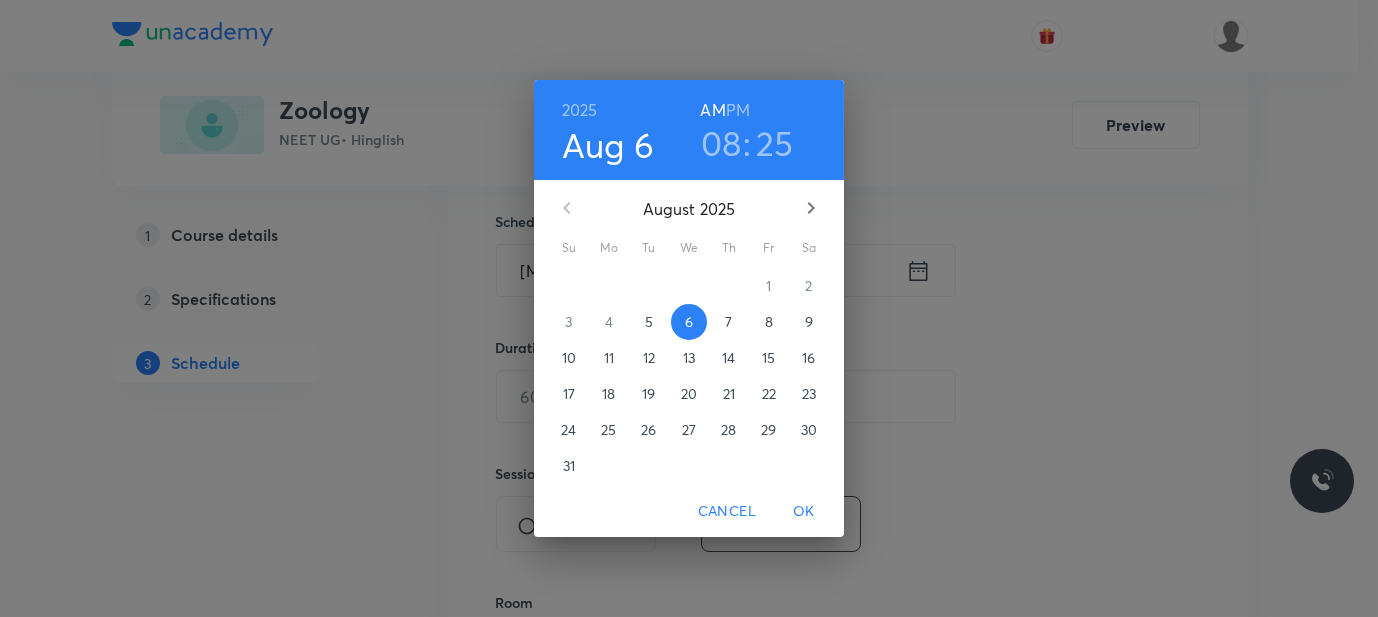 click on "OK" at bounding box center [804, 511] 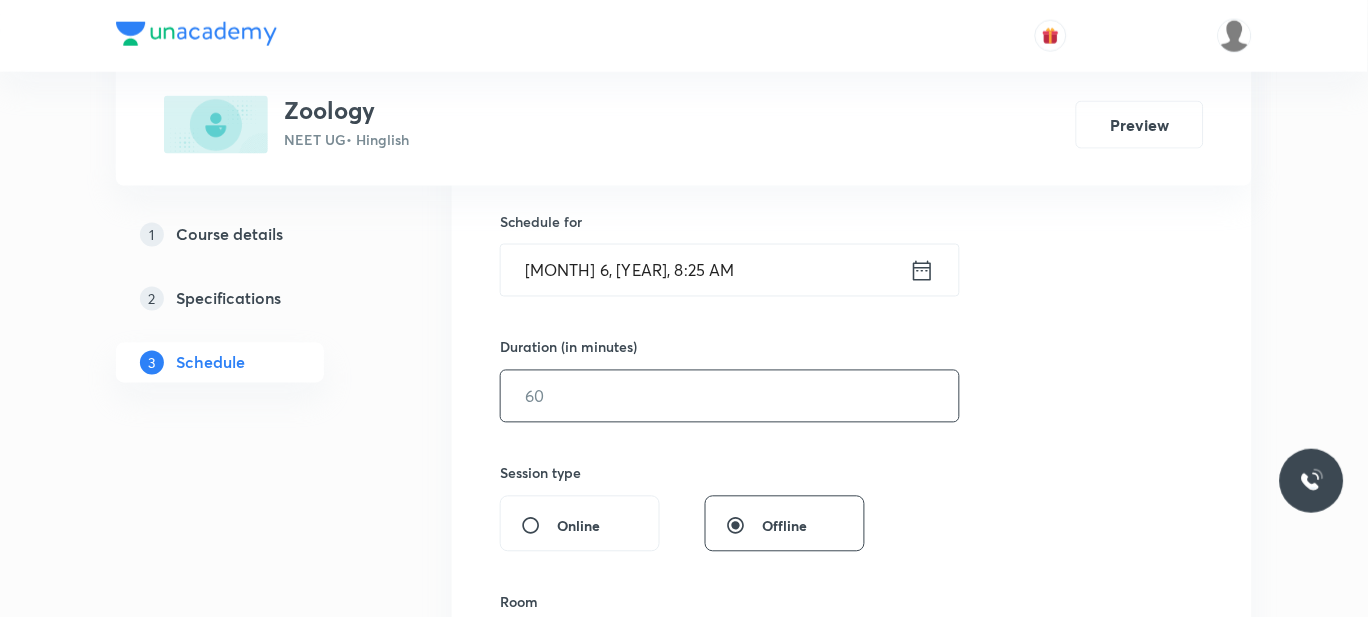 click at bounding box center (730, 396) 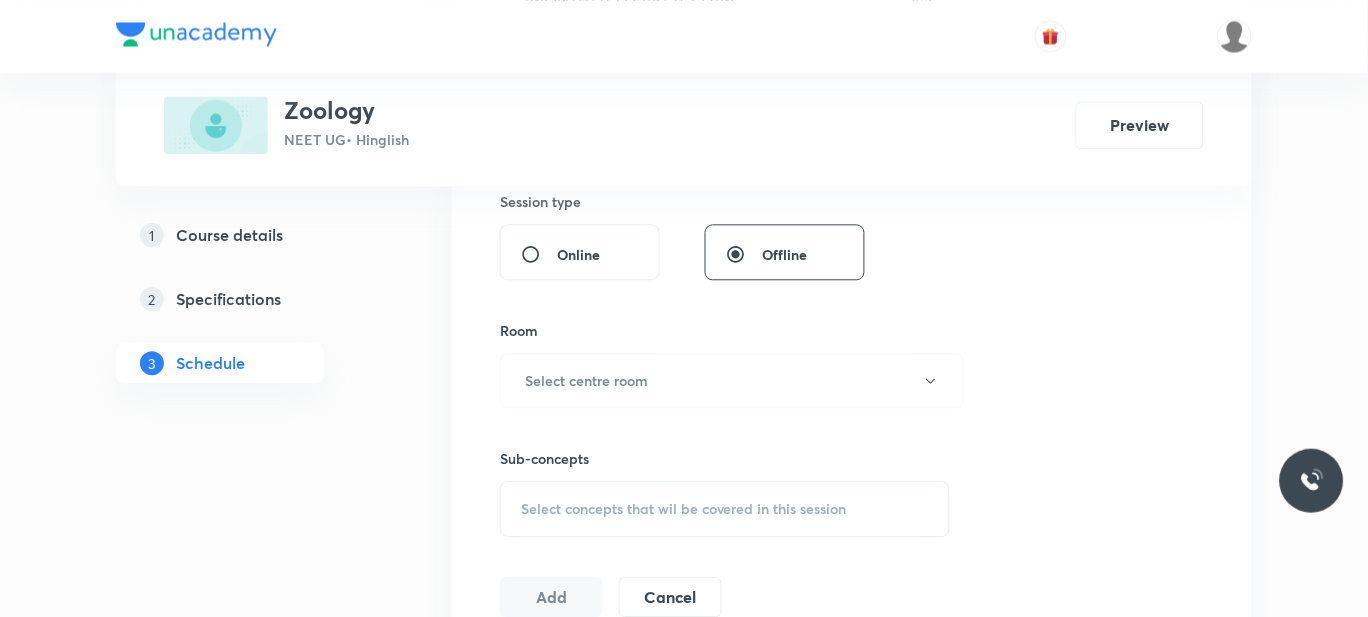 scroll, scrollTop: 759, scrollLeft: 0, axis: vertical 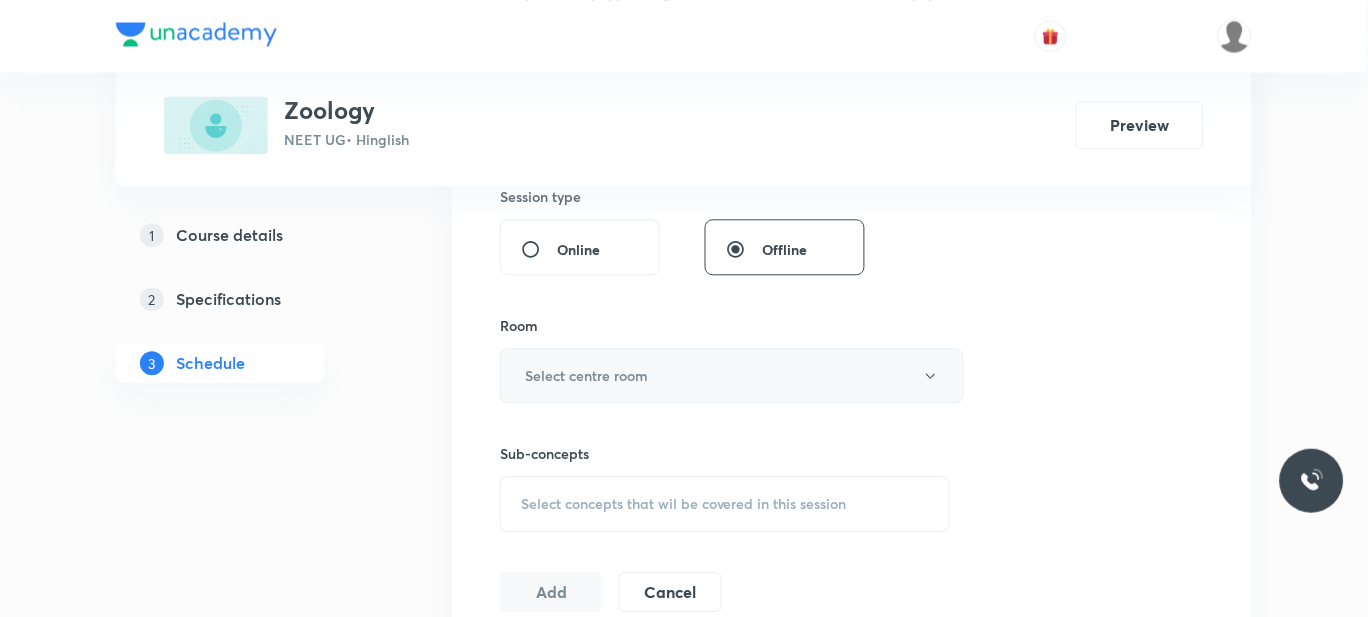 type on "60" 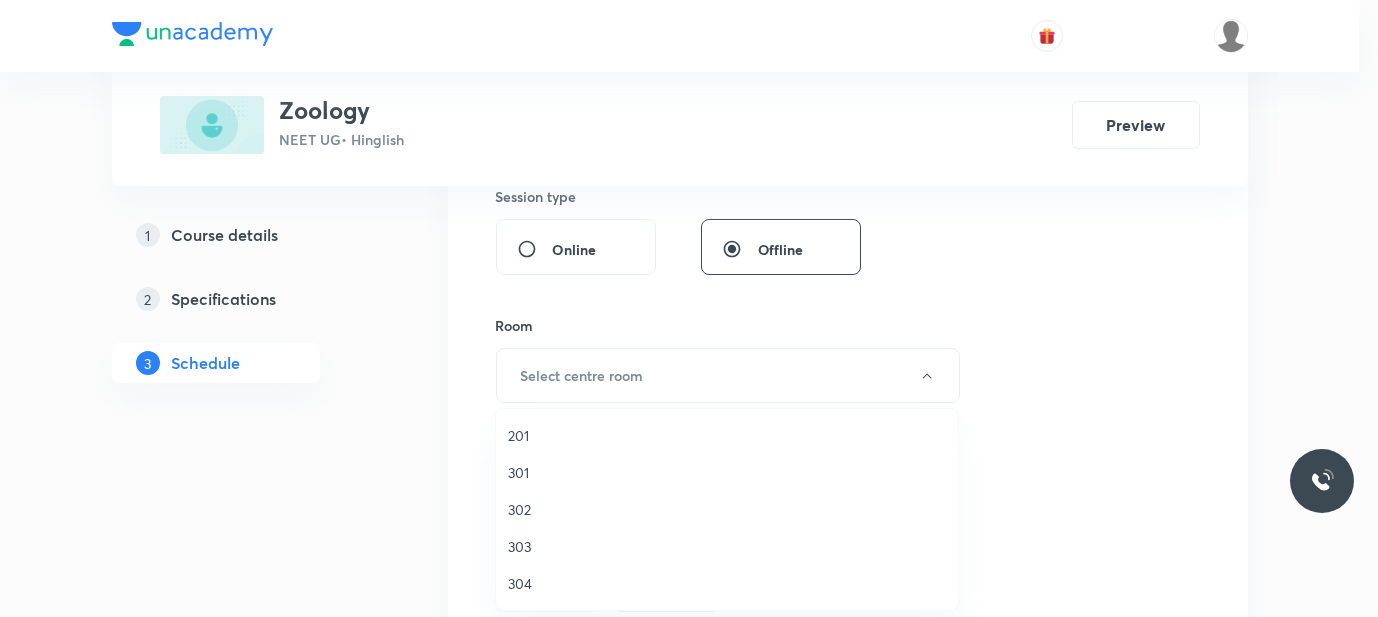 click on "301" at bounding box center [727, 472] 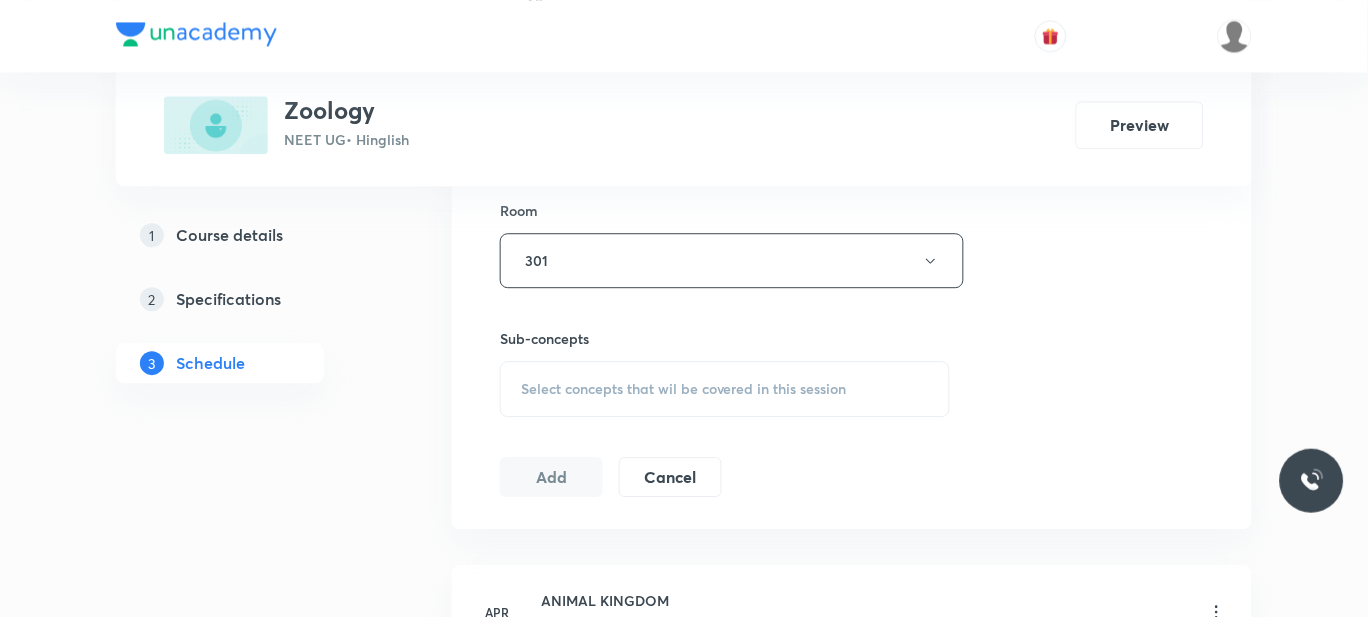 scroll, scrollTop: 876, scrollLeft: 0, axis: vertical 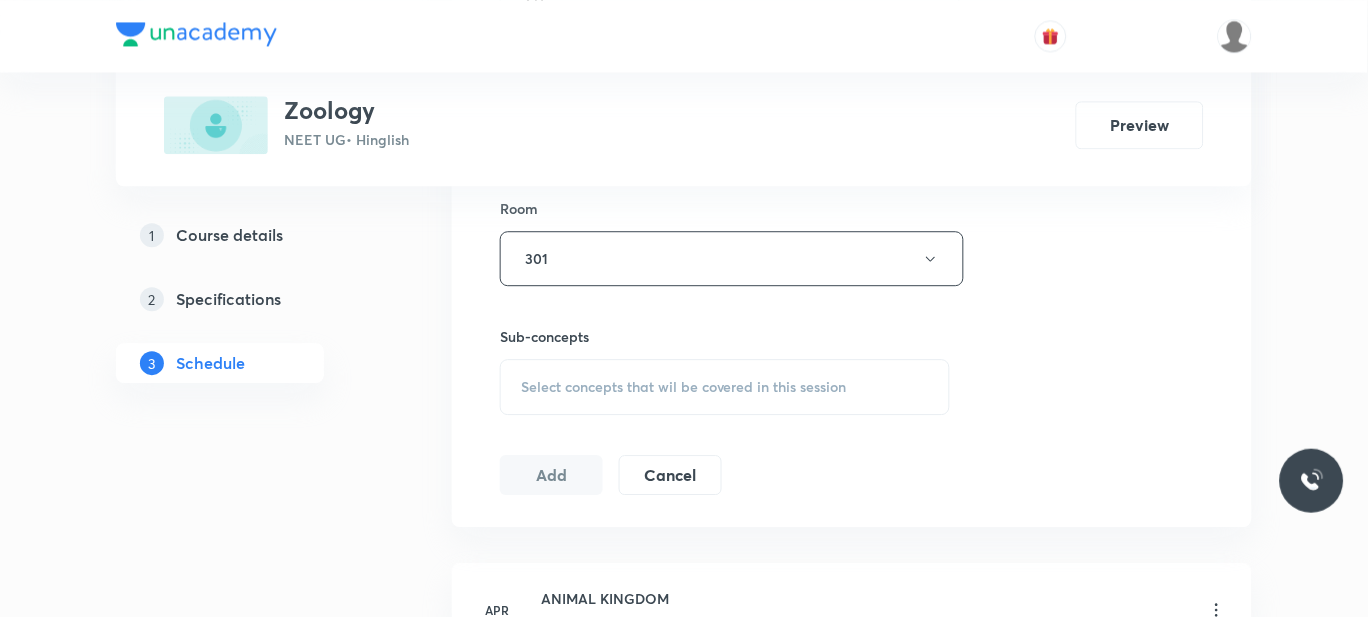 click on "Select concepts that wil be covered in this session" at bounding box center [725, 387] 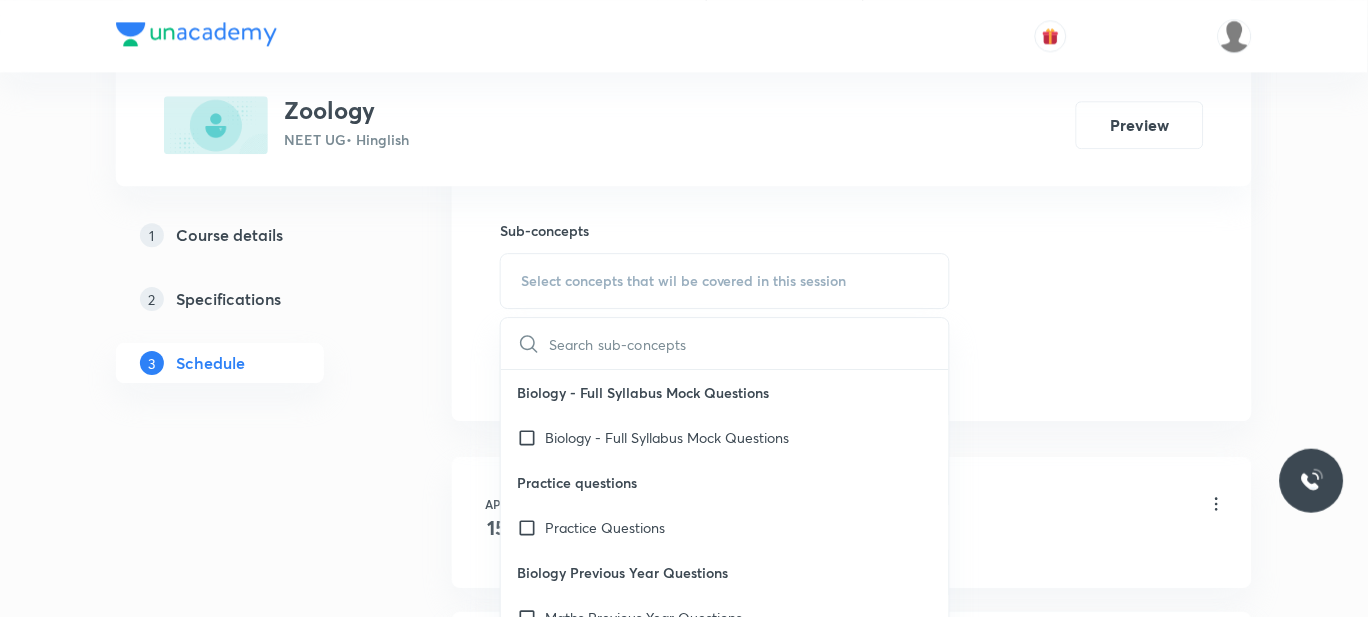 scroll, scrollTop: 1095, scrollLeft: 0, axis: vertical 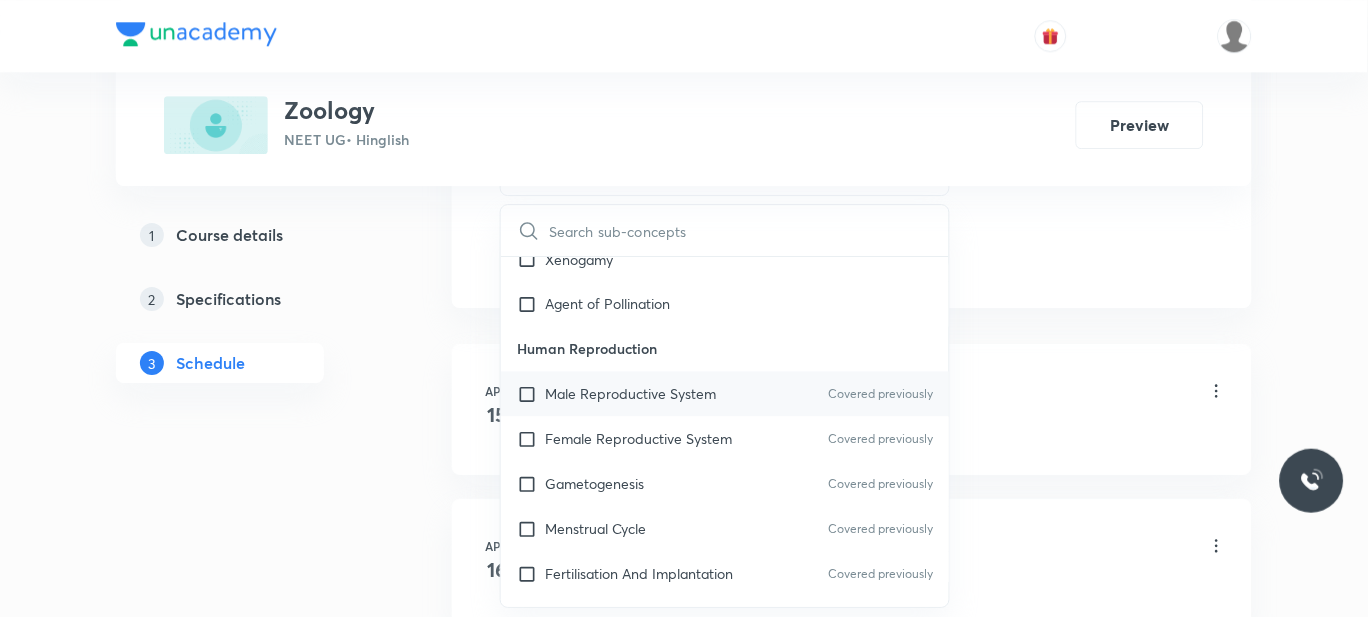click on "Male Reproductive System" at bounding box center (630, 393) 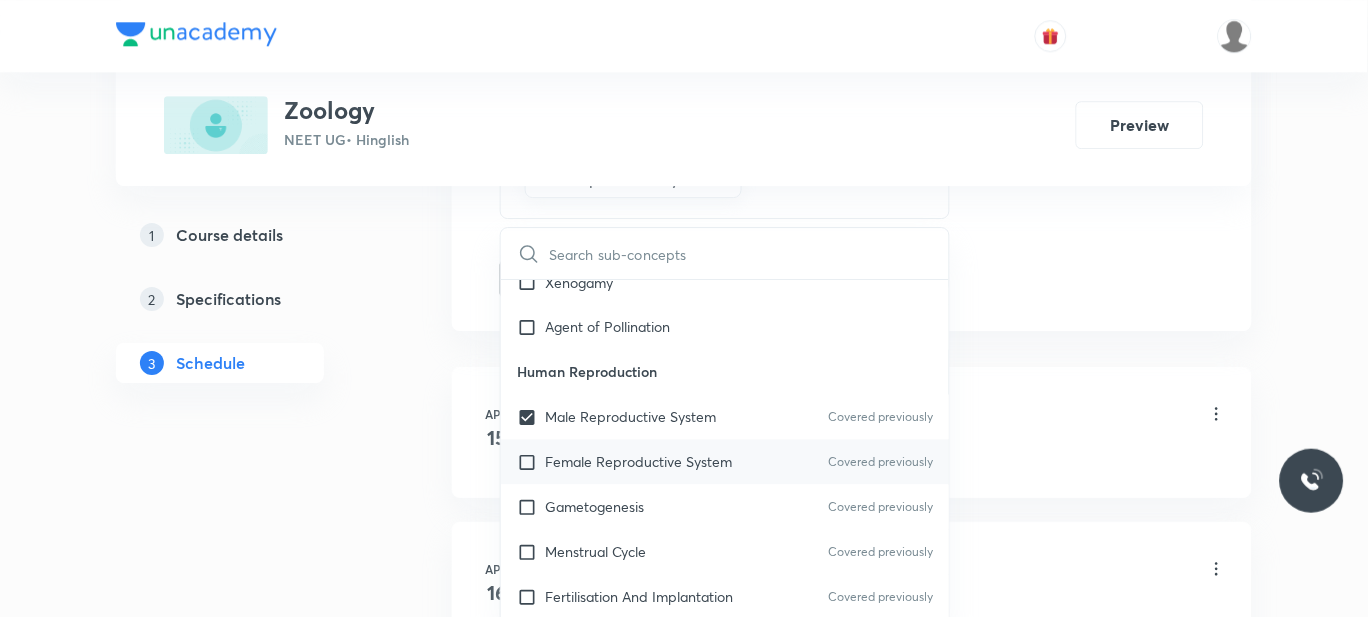 click on "Female Reproductive System" at bounding box center [638, 461] 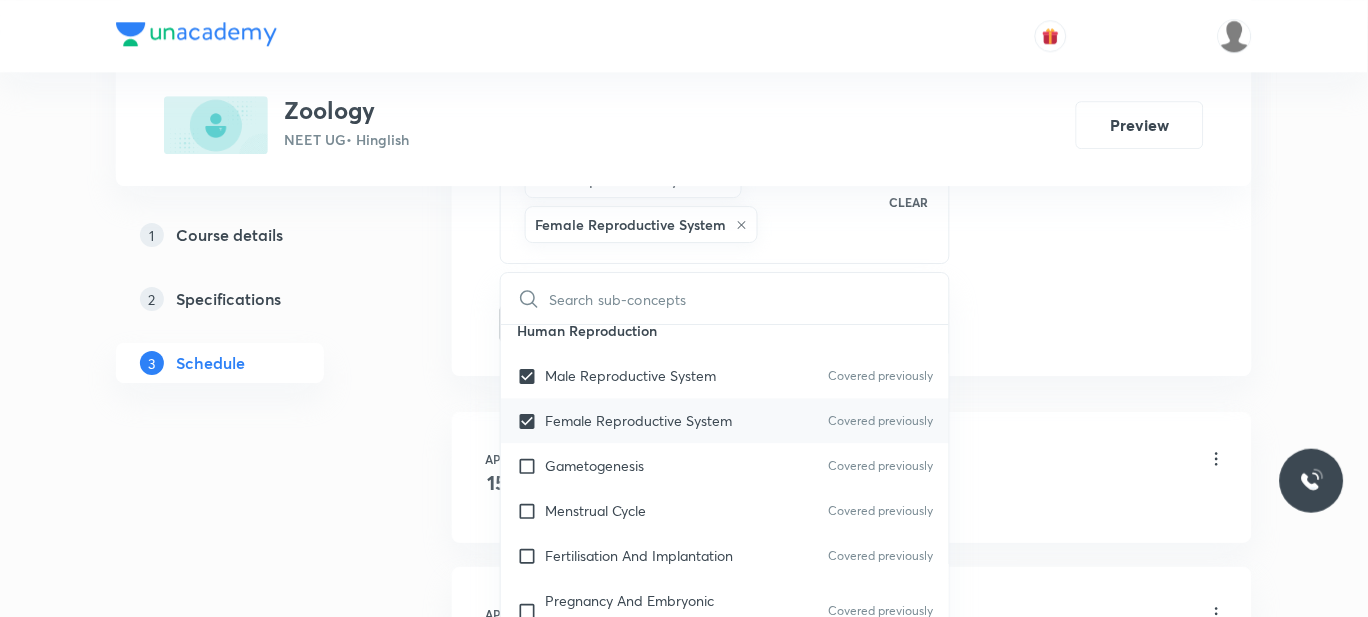 scroll, scrollTop: 13748, scrollLeft: 0, axis: vertical 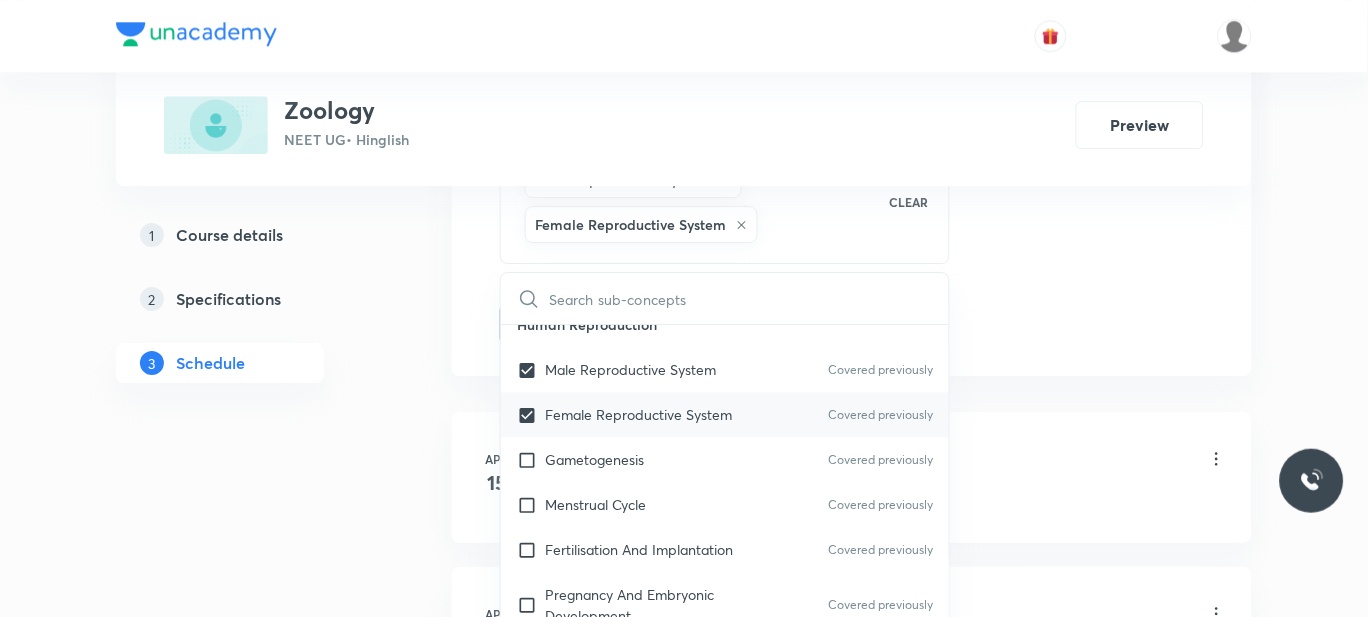 click on "Gametogenesis" at bounding box center [594, 459] 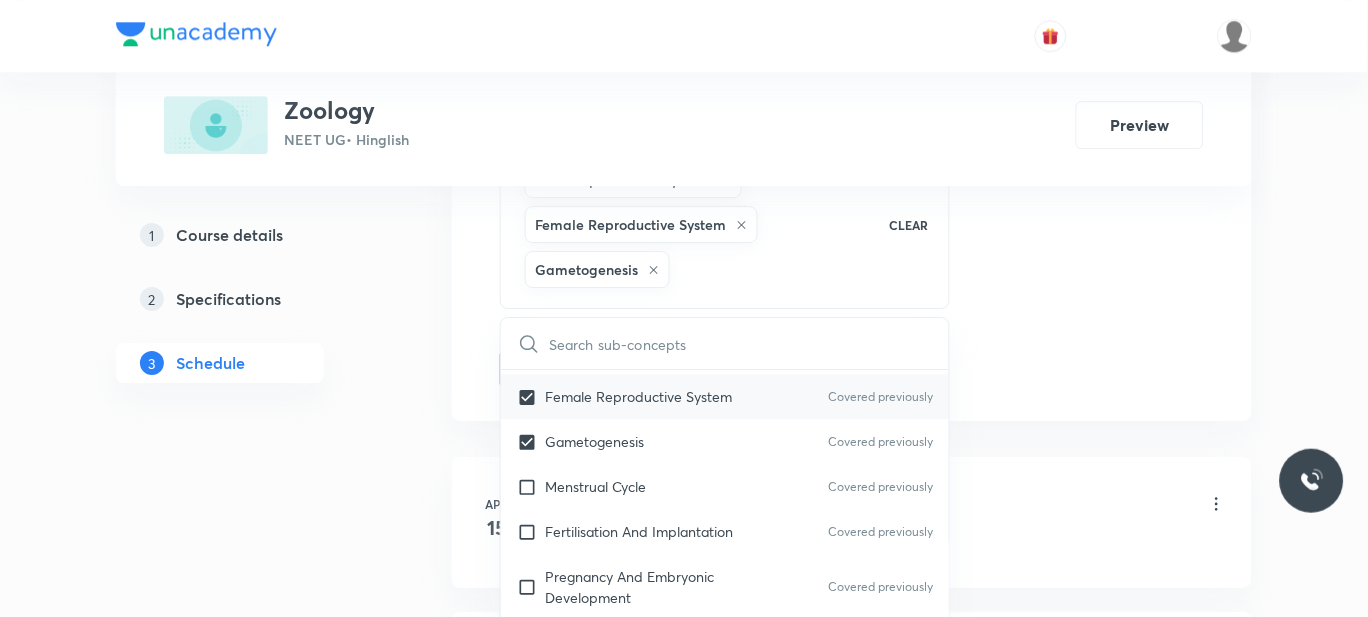 scroll, scrollTop: 13831, scrollLeft: 0, axis: vertical 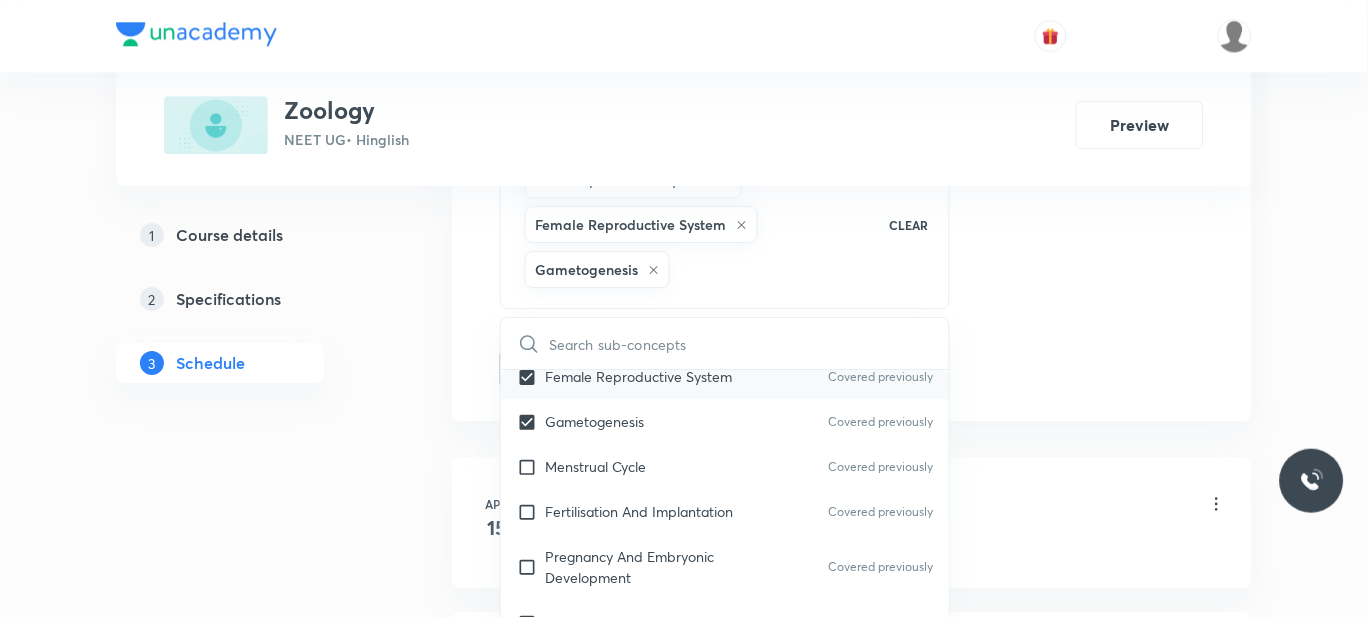 click on "Menstrual Cycle" at bounding box center (595, 466) 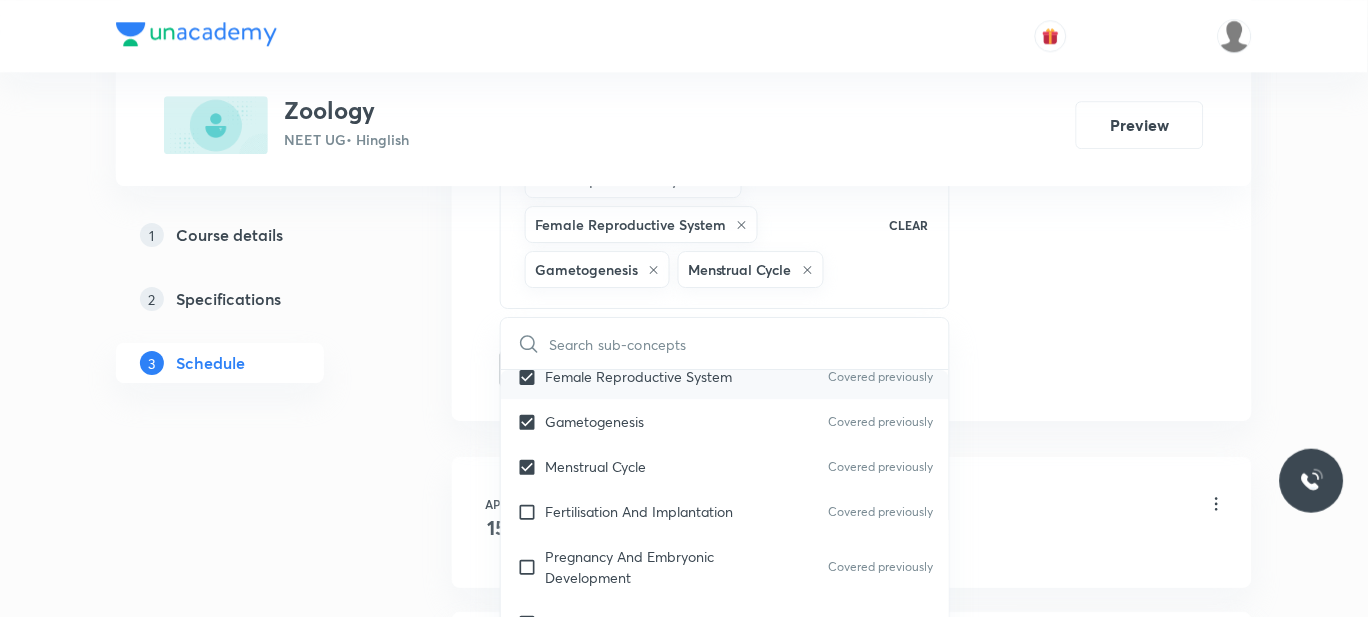 scroll, scrollTop: 13913, scrollLeft: 0, axis: vertical 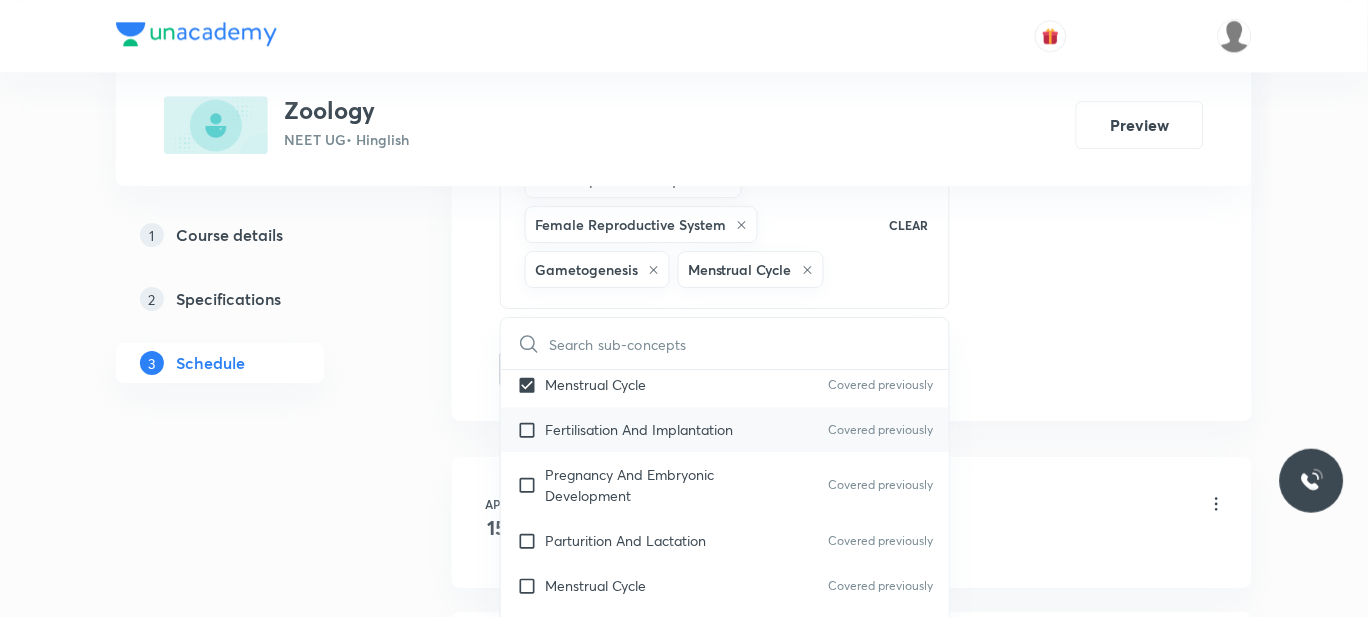 click on "Fertilisation And Implantation" at bounding box center (639, 429) 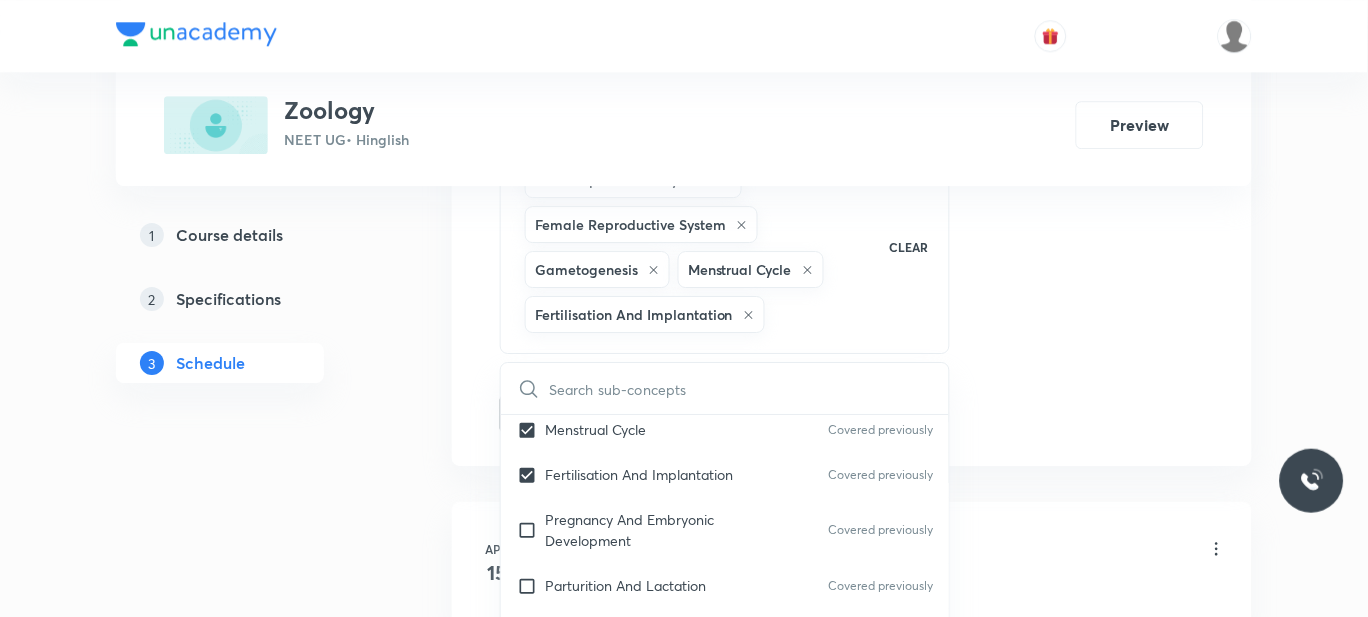 click on "1 Course details 2 Specifications 3 Schedule" at bounding box center [252, 6779] 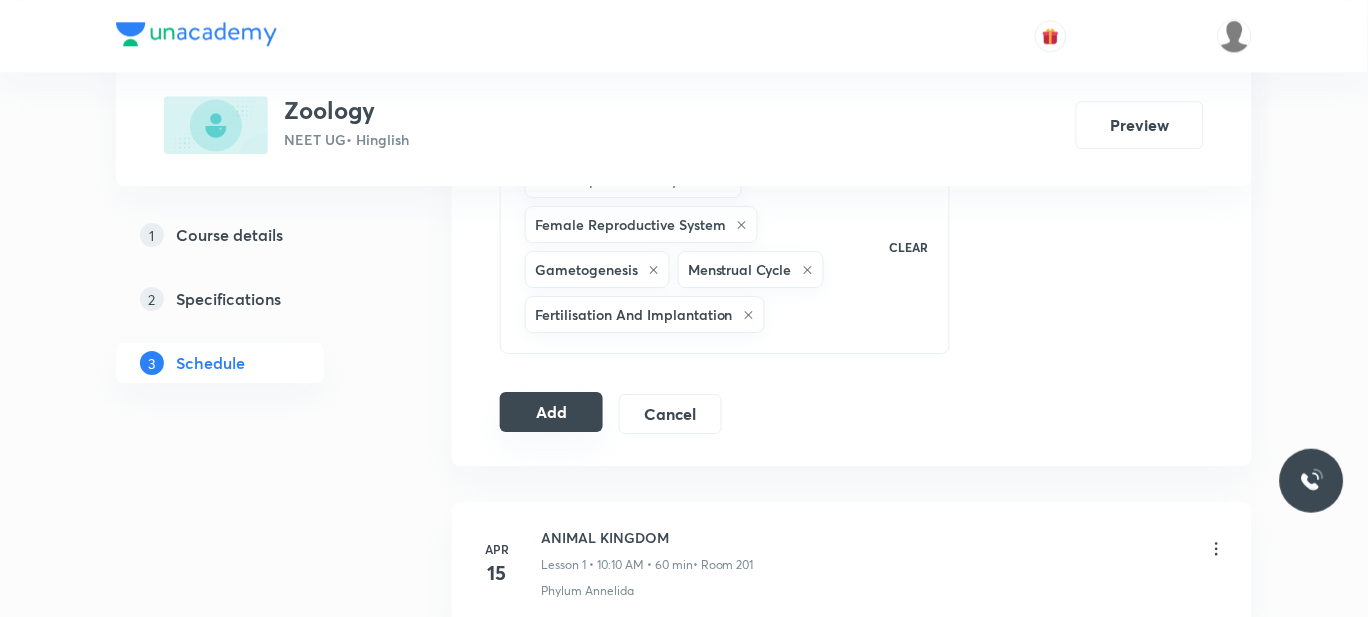click on "Add" at bounding box center [551, 412] 